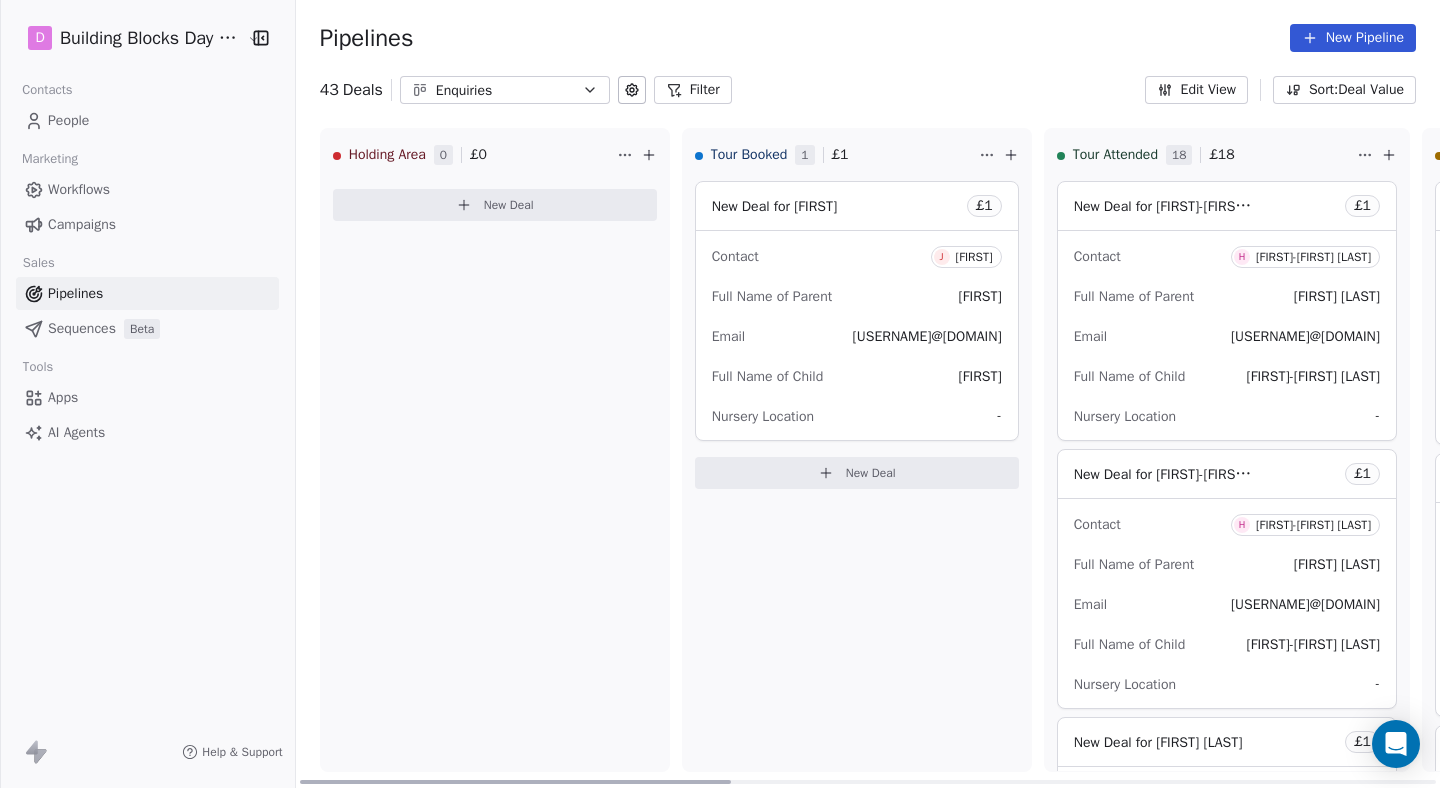 scroll, scrollTop: 0, scrollLeft: 0, axis: both 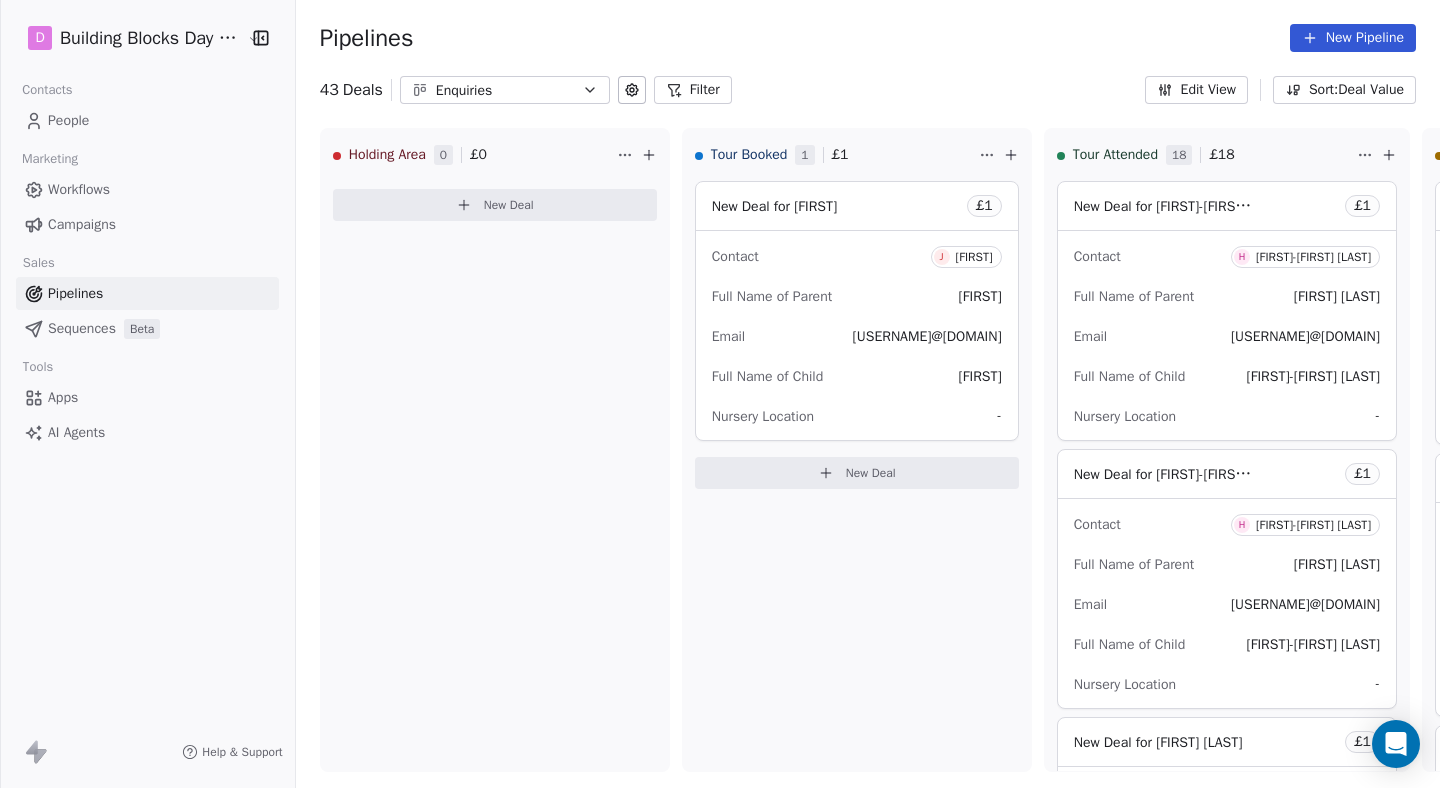 click on "Workflows" at bounding box center (147, 189) 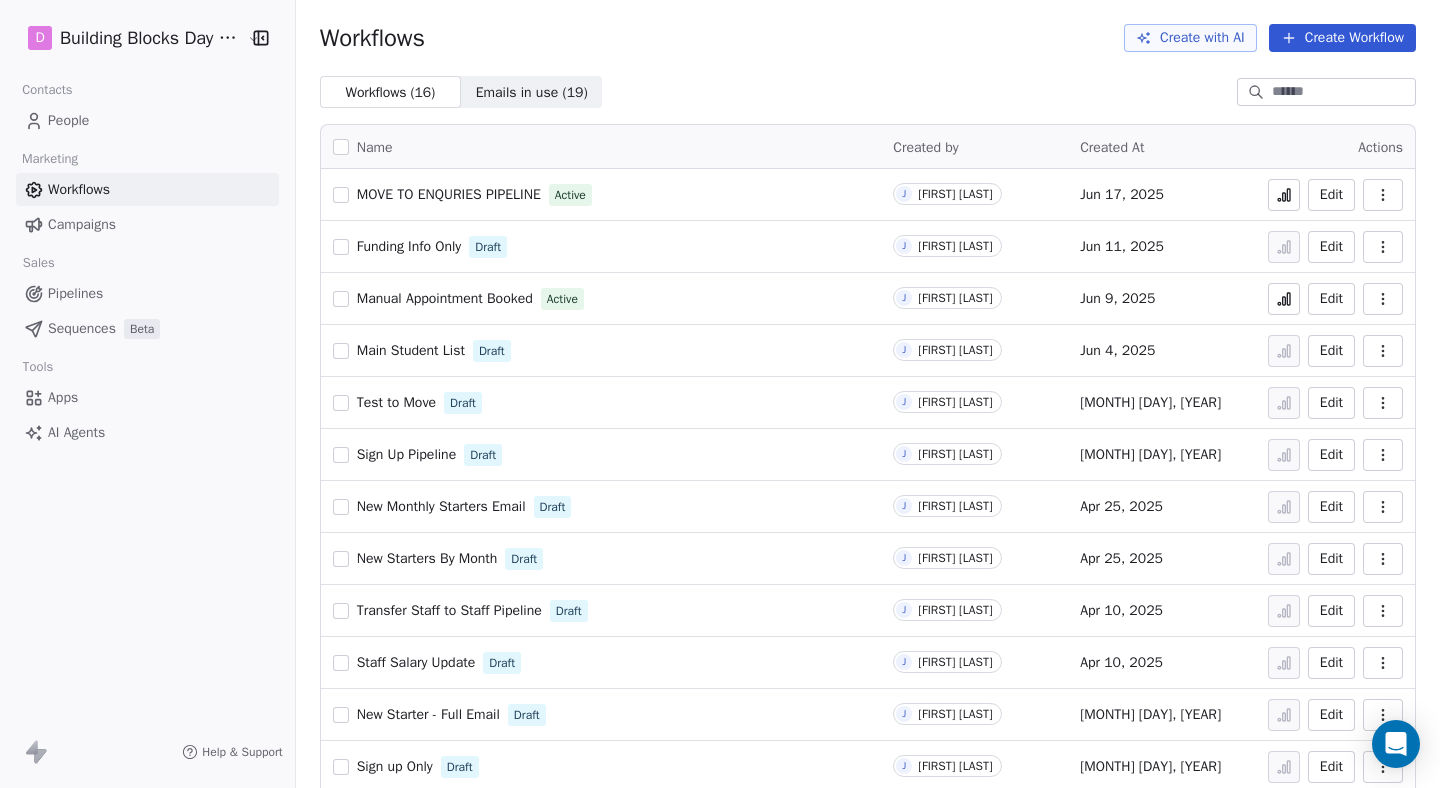 scroll, scrollTop: 230, scrollLeft: 0, axis: vertical 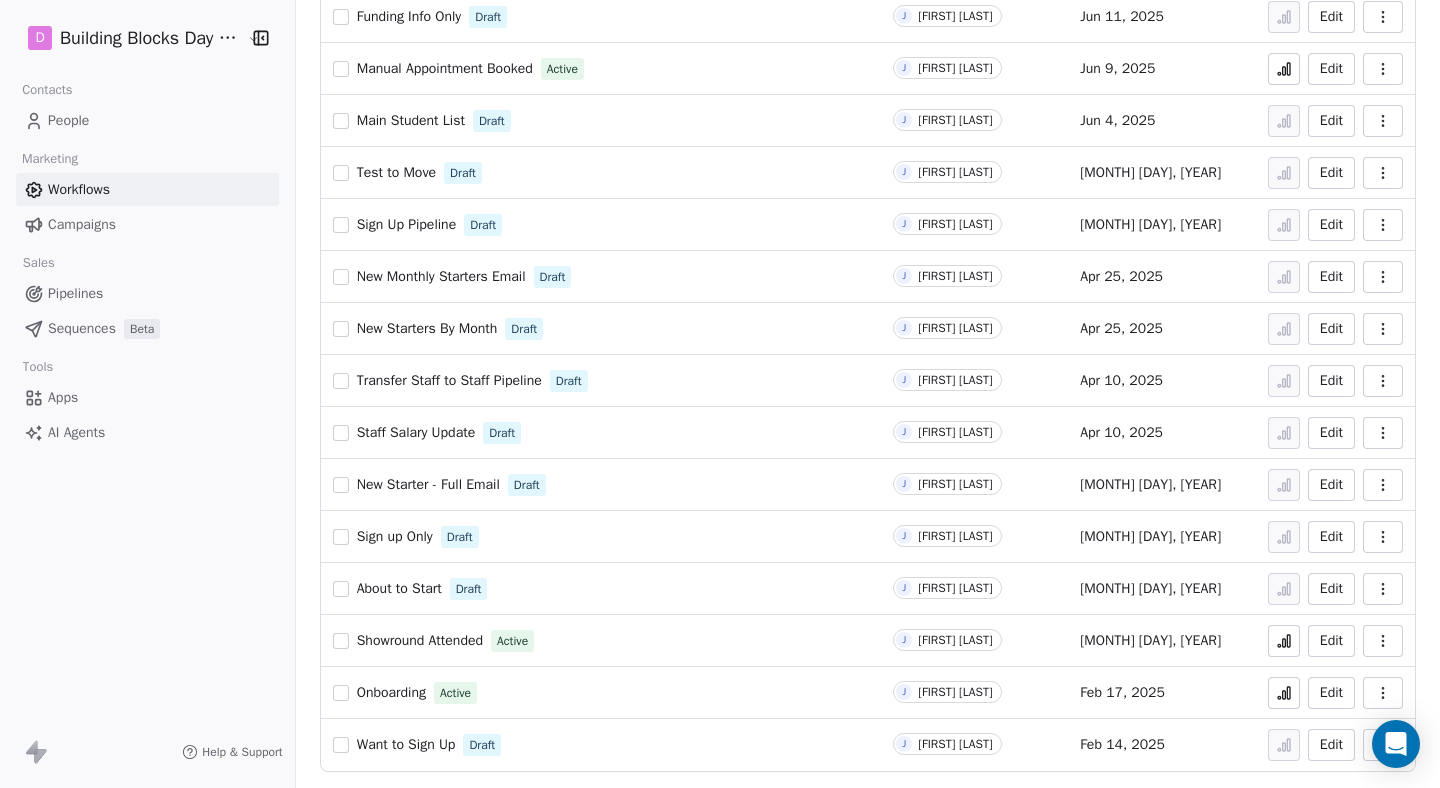click on "Showround Attended" at bounding box center (420, 640) 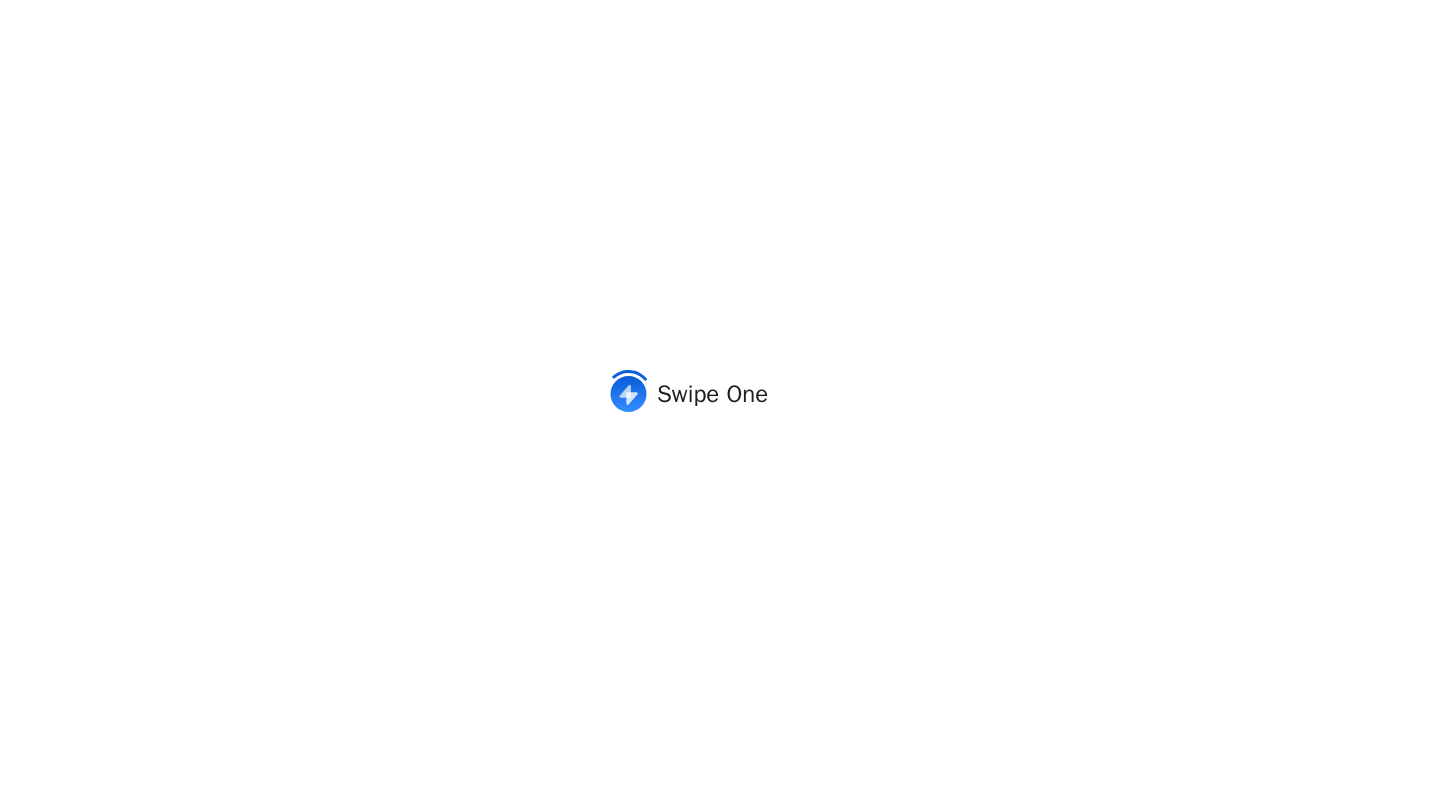 scroll, scrollTop: 0, scrollLeft: 0, axis: both 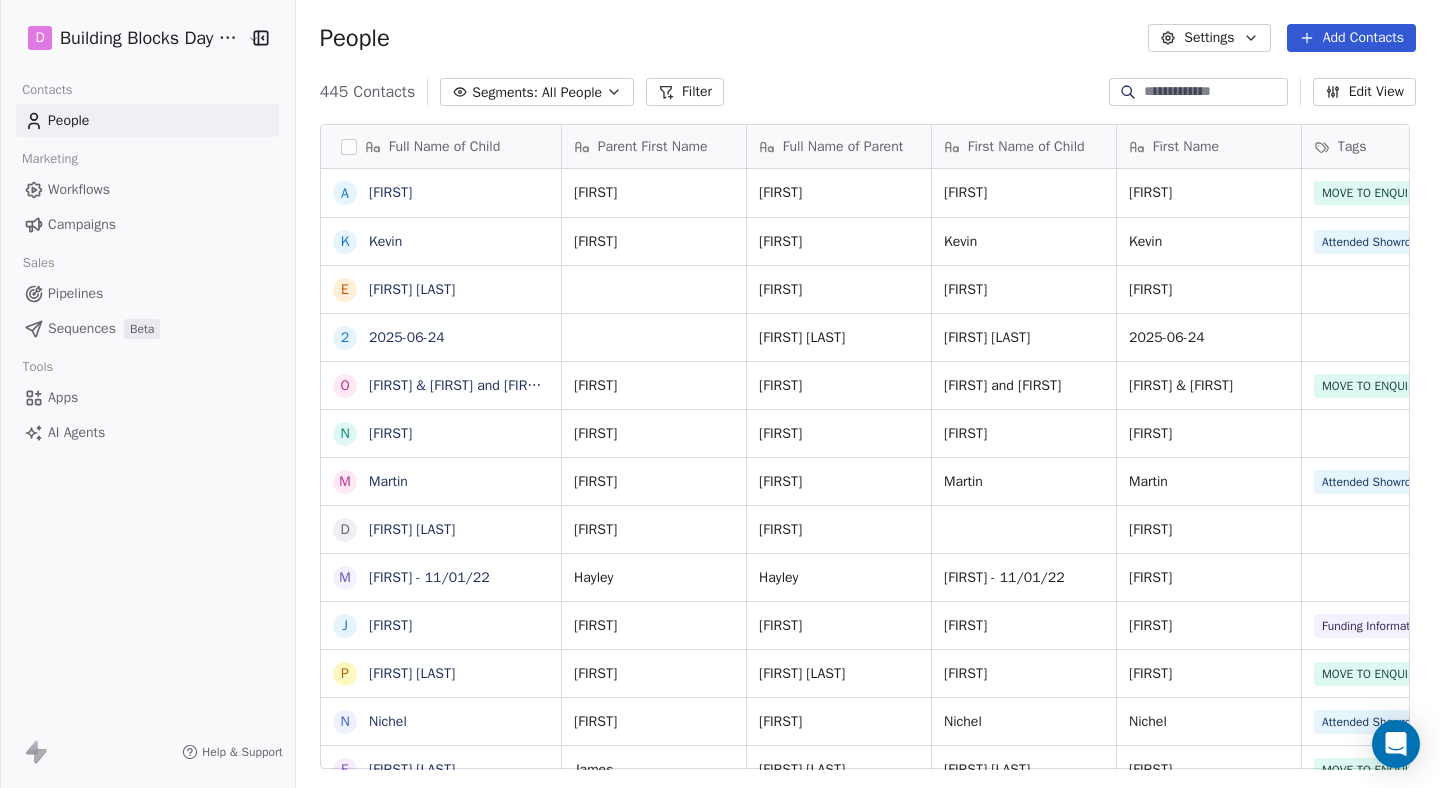 click on "Add Contacts" at bounding box center (1351, 38) 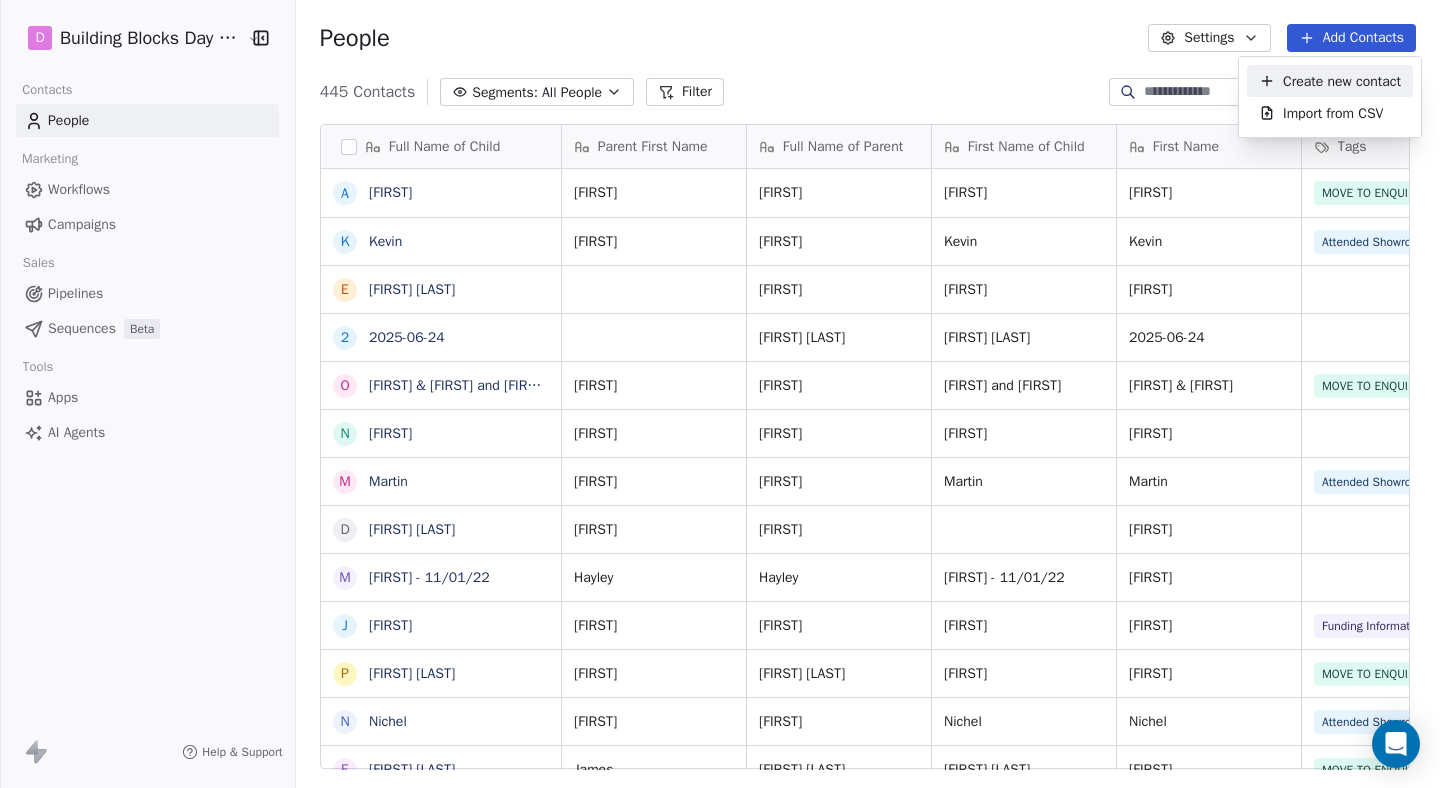 click on "Create new contact" at bounding box center [1342, 81] 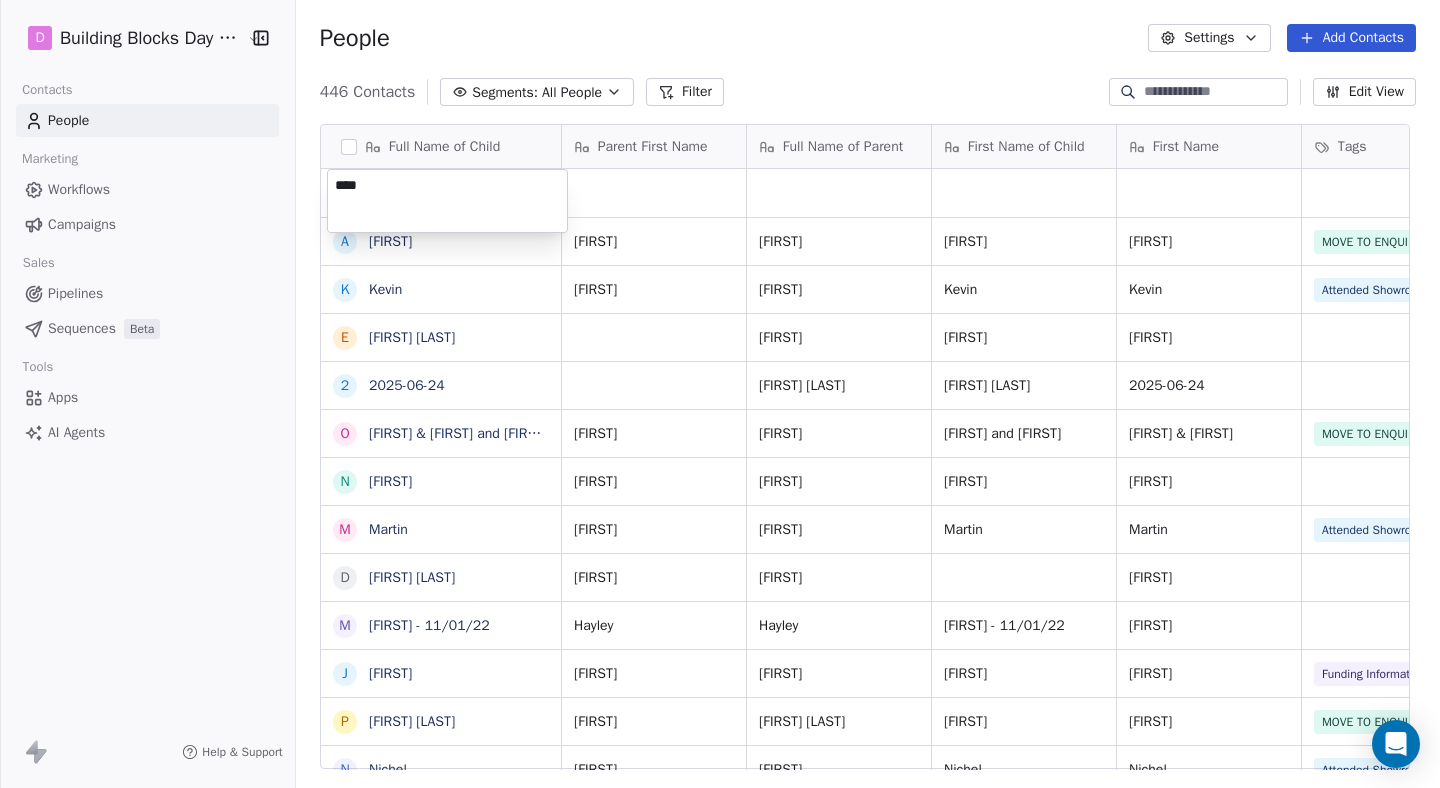 type on "*****" 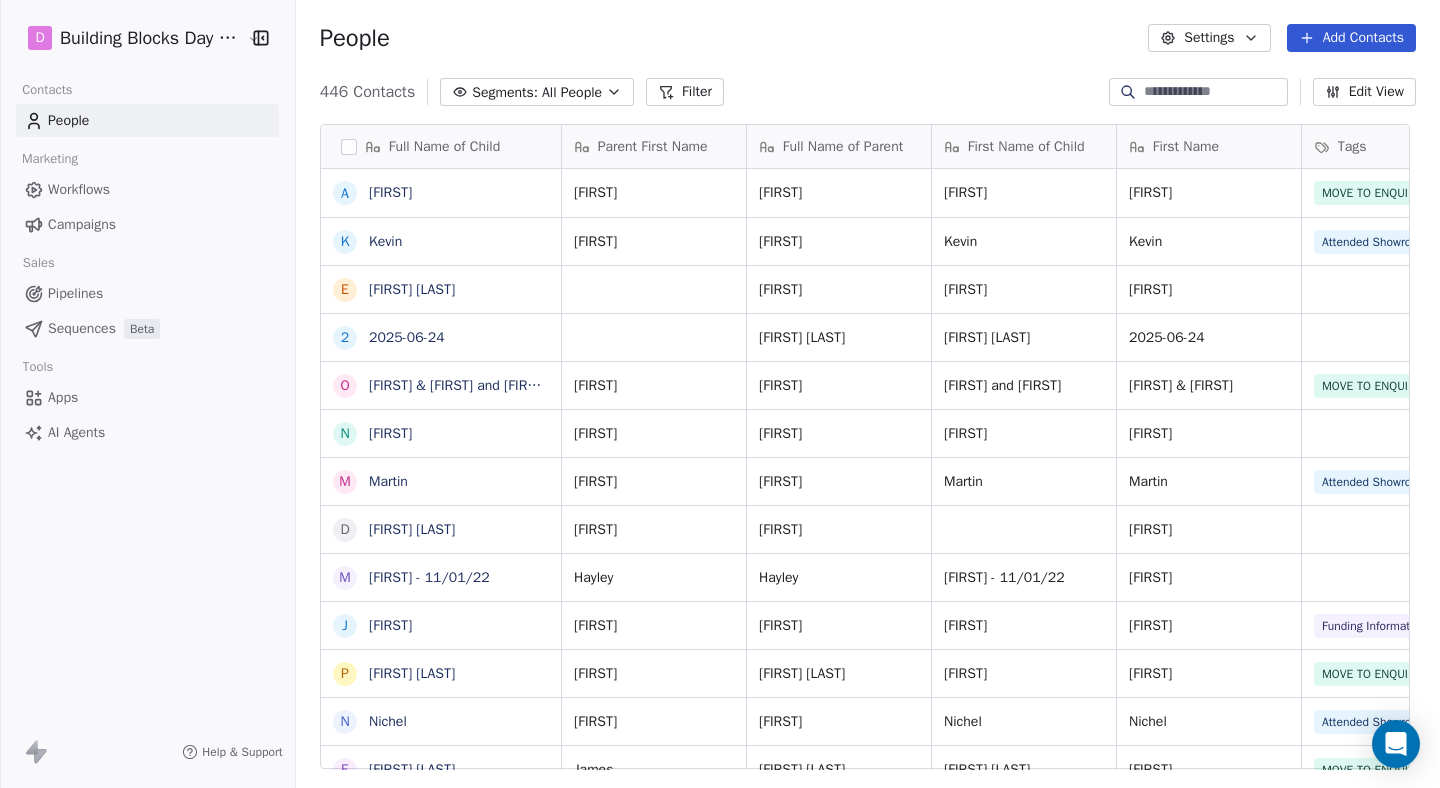 click at bounding box center [1198, 92] 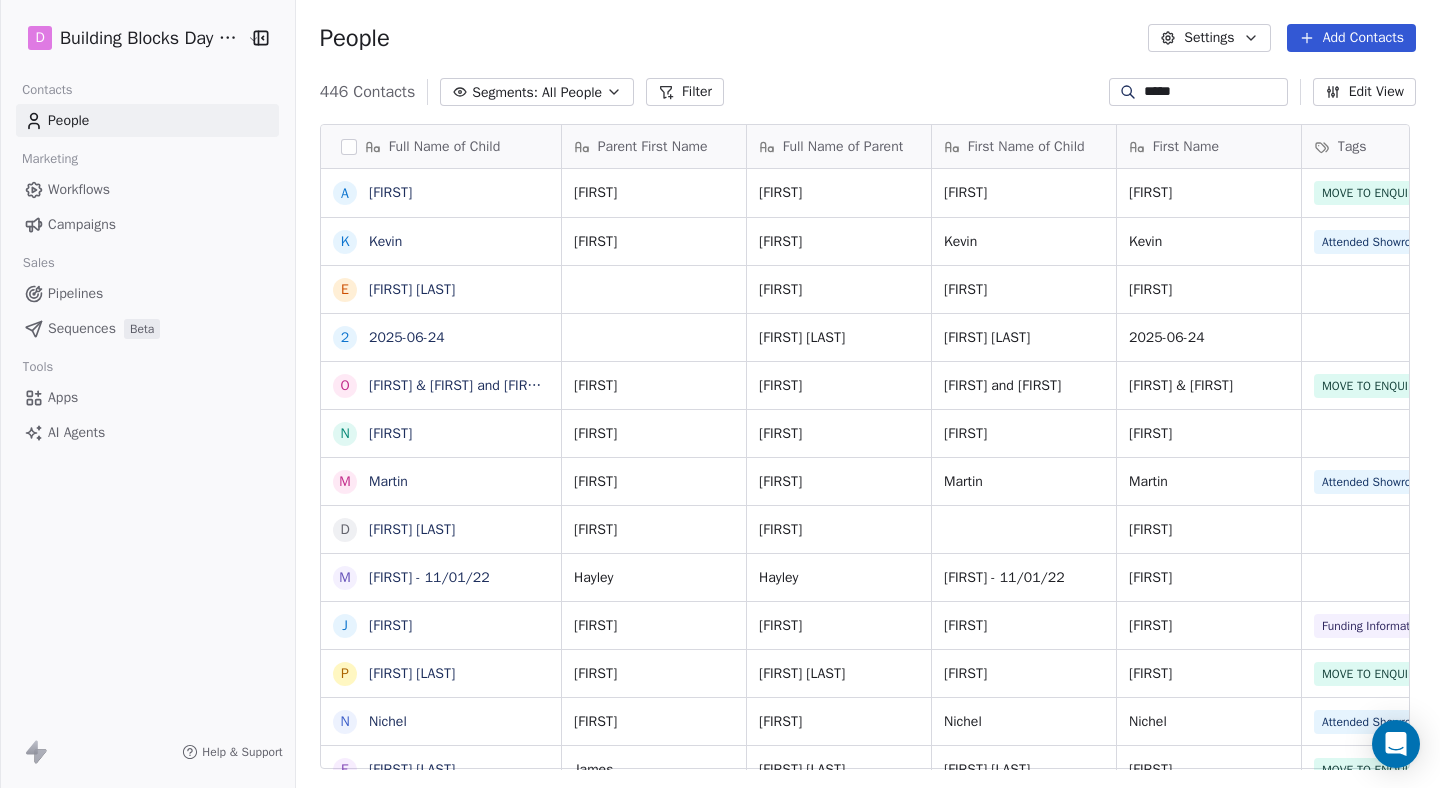 type on "*****" 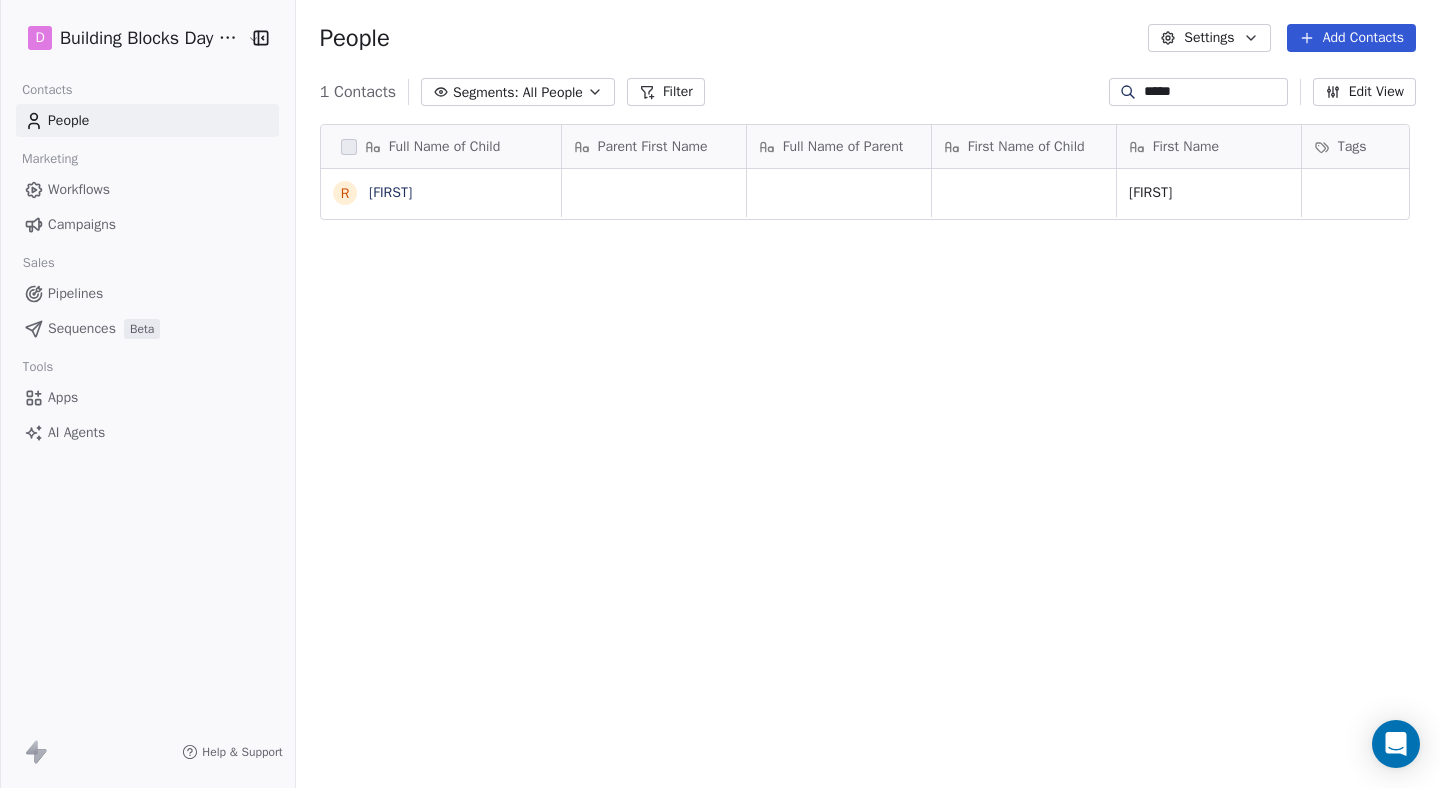 scroll, scrollTop: 0, scrollLeft: 0, axis: both 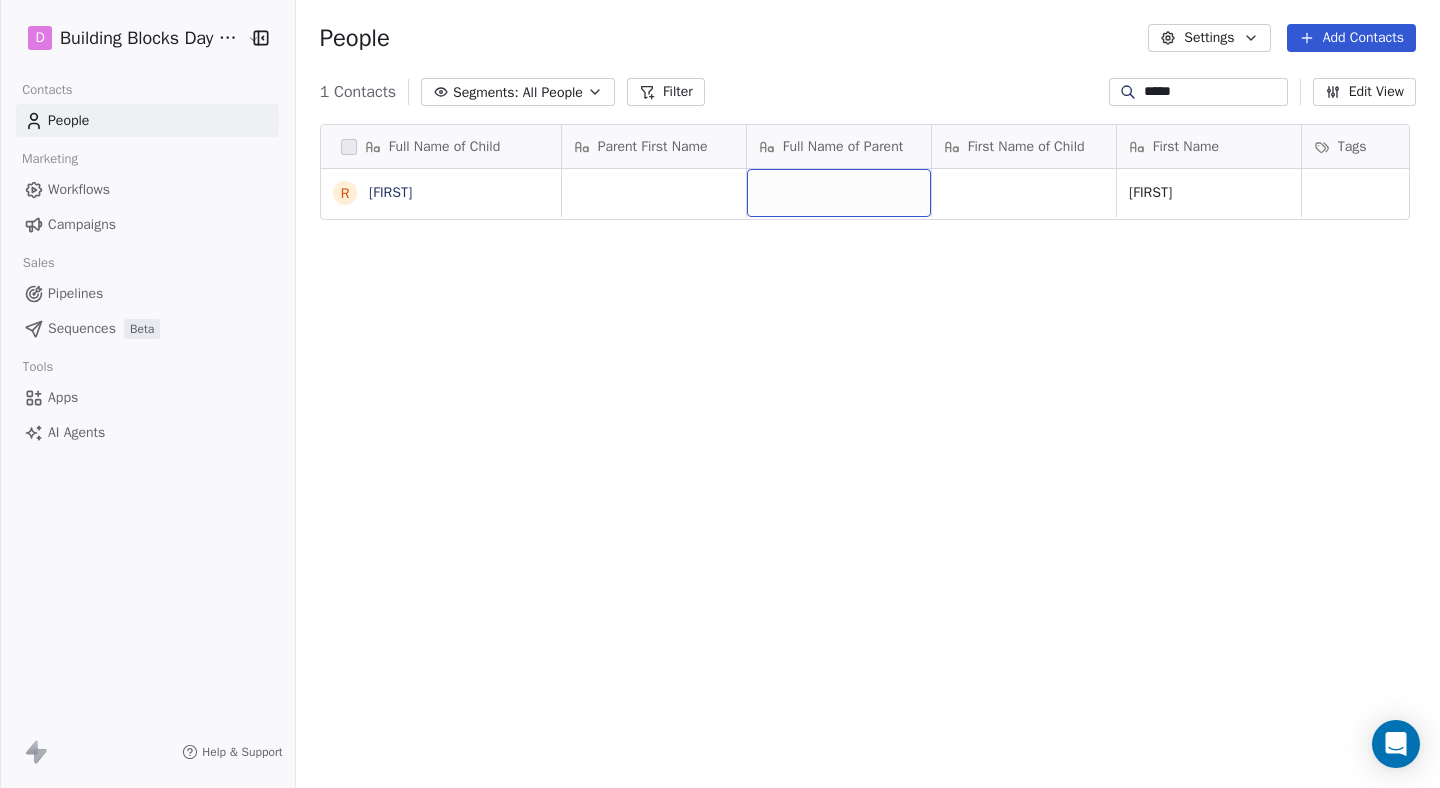click at bounding box center (839, 193) 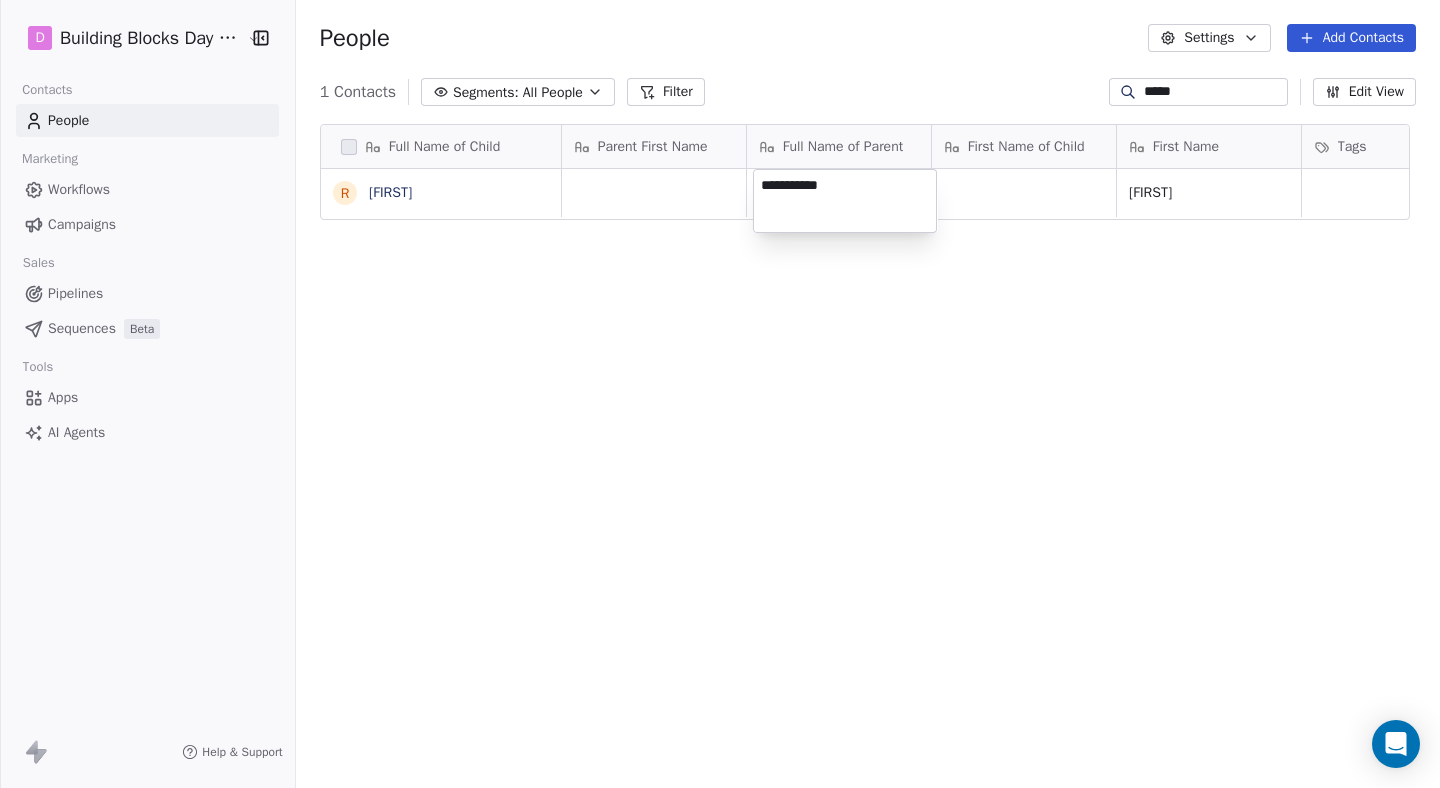 type on "**********" 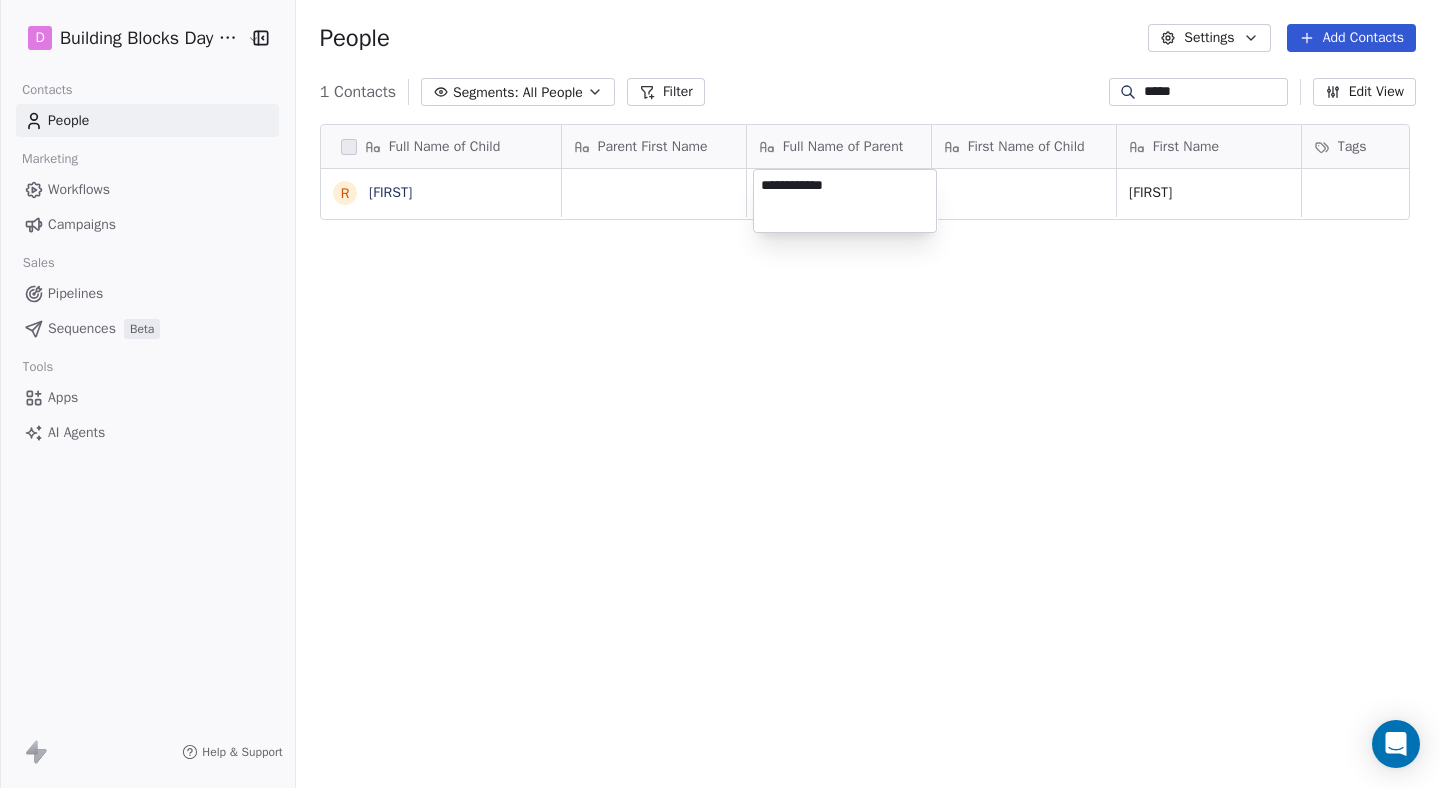 click on "**********" at bounding box center [720, 394] 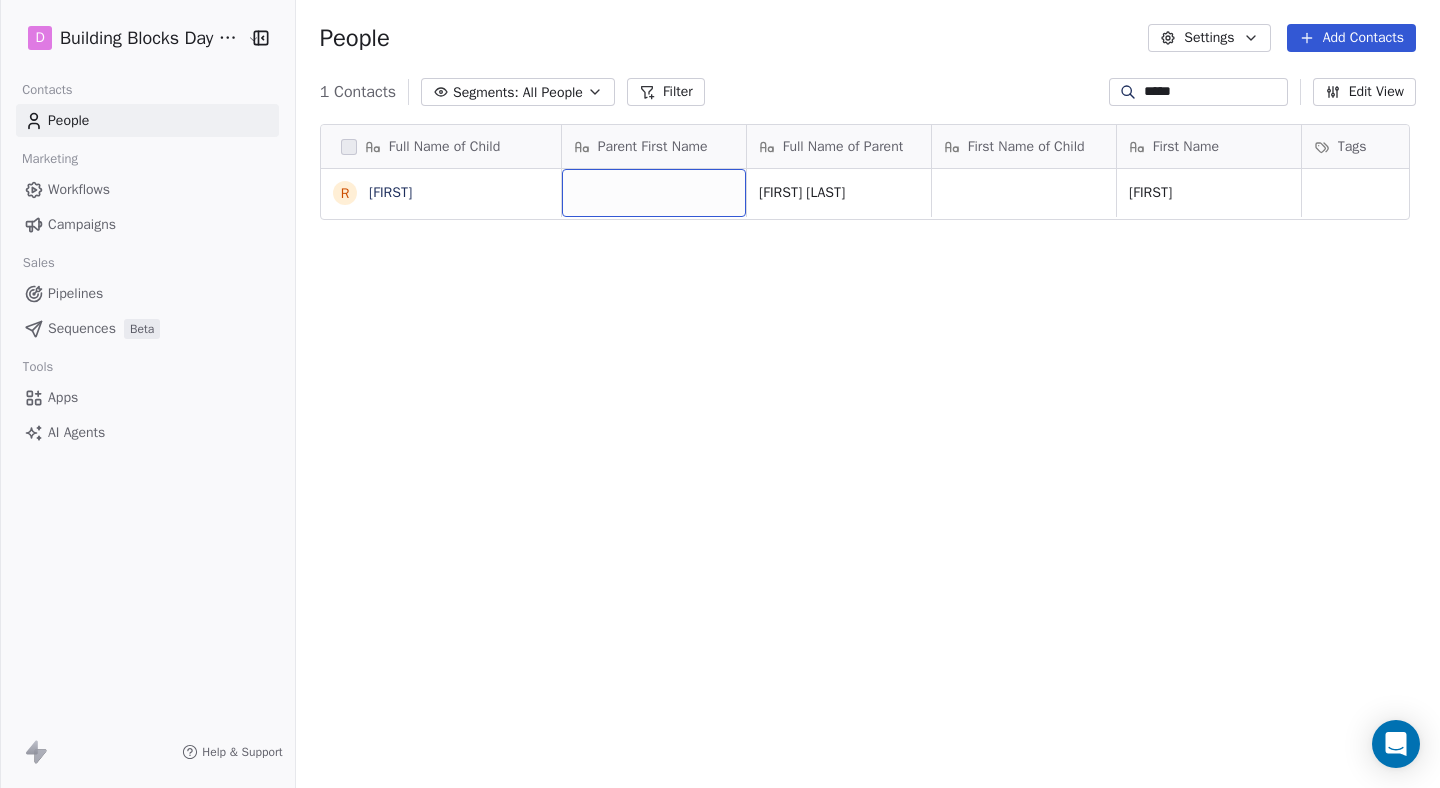 click at bounding box center (654, 193) 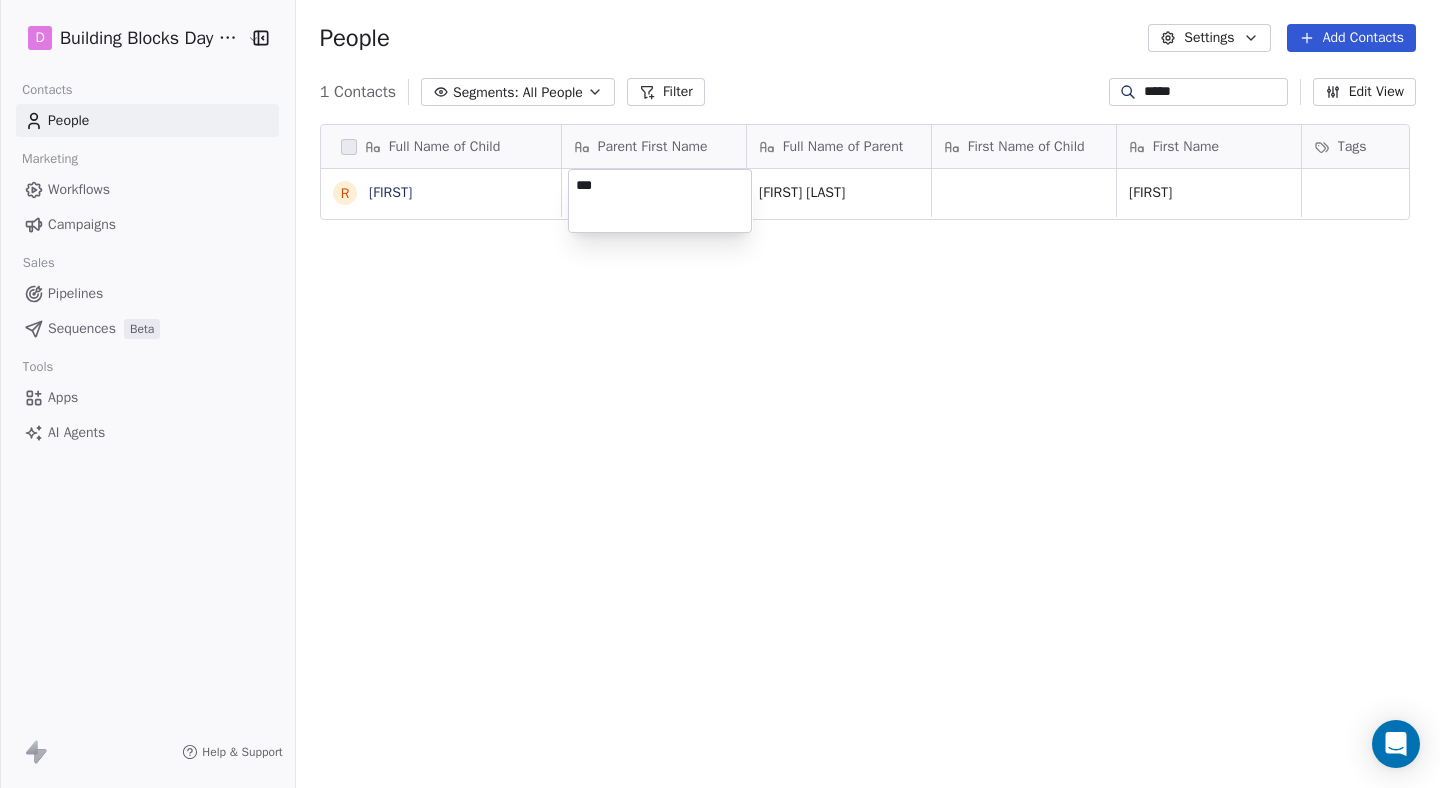 type on "****" 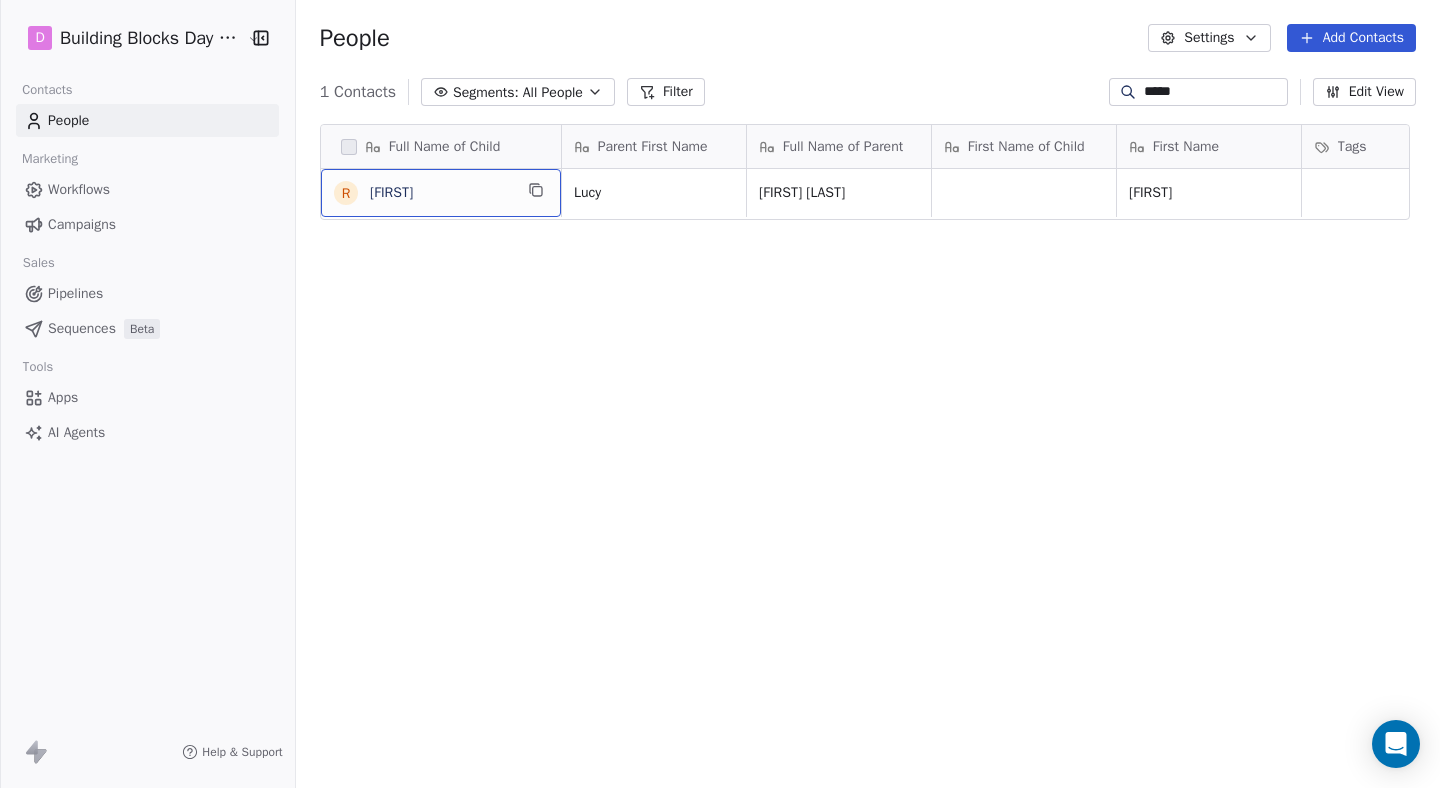click on "[FIRST] [LAST]" at bounding box center (423, 193) 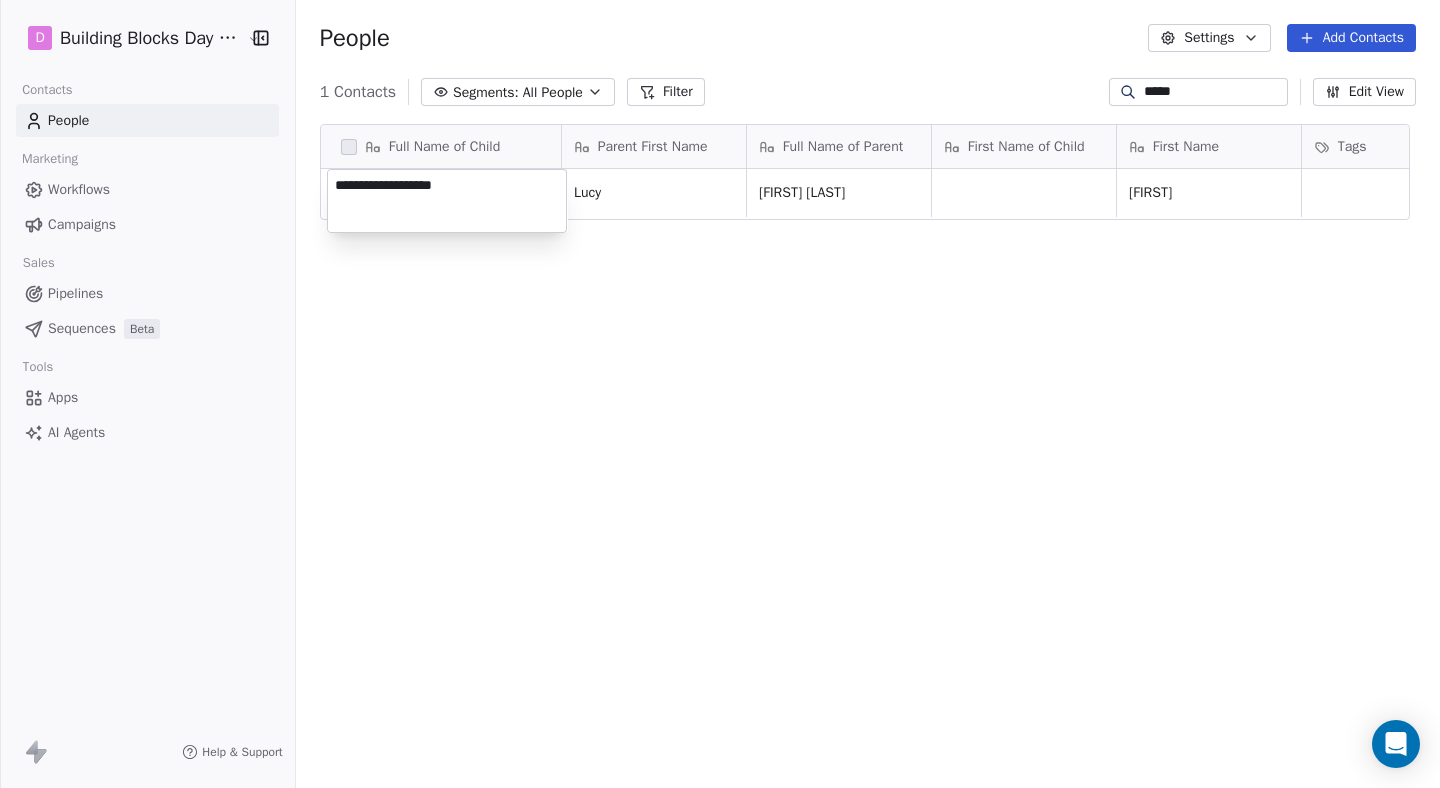 type on "**********" 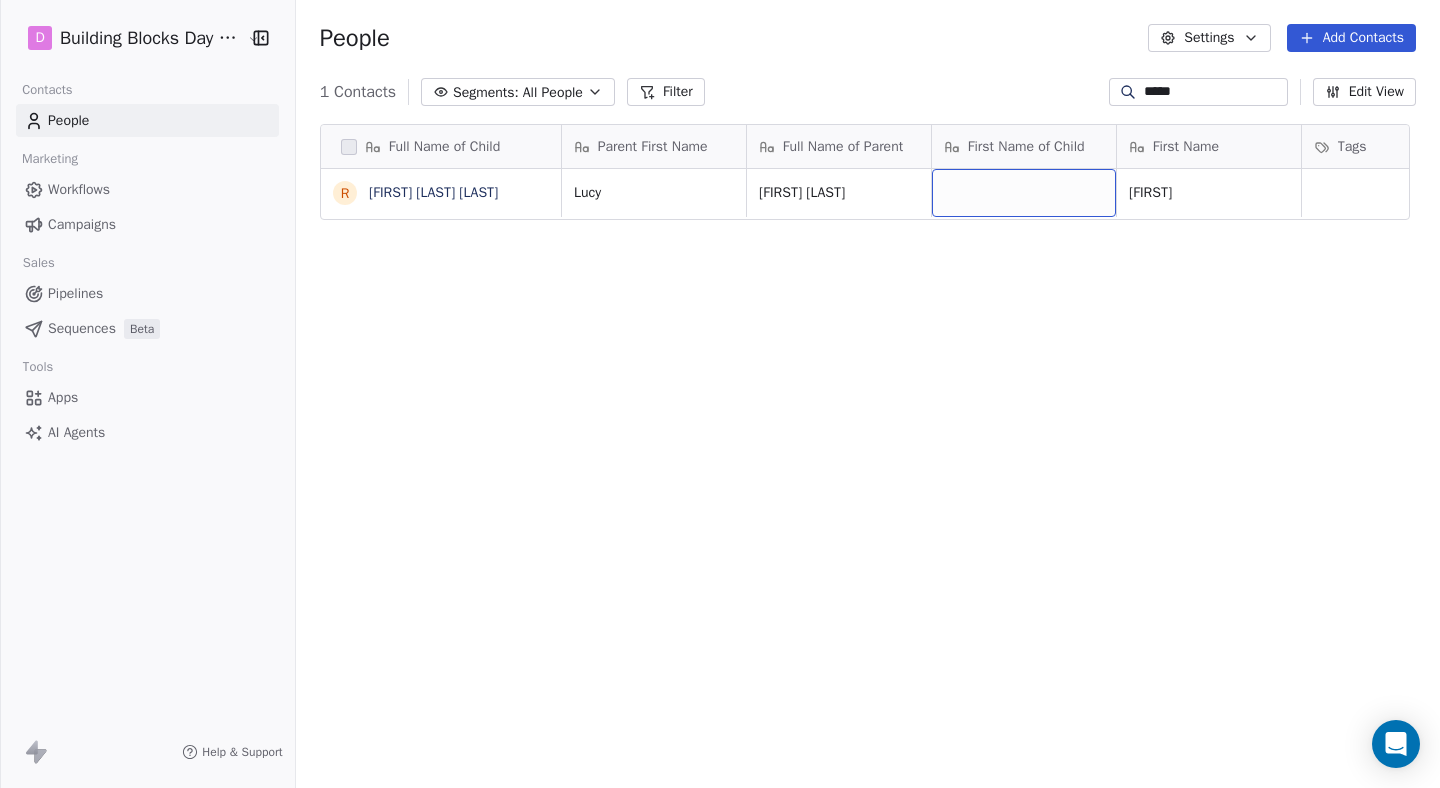 click at bounding box center (1024, 193) 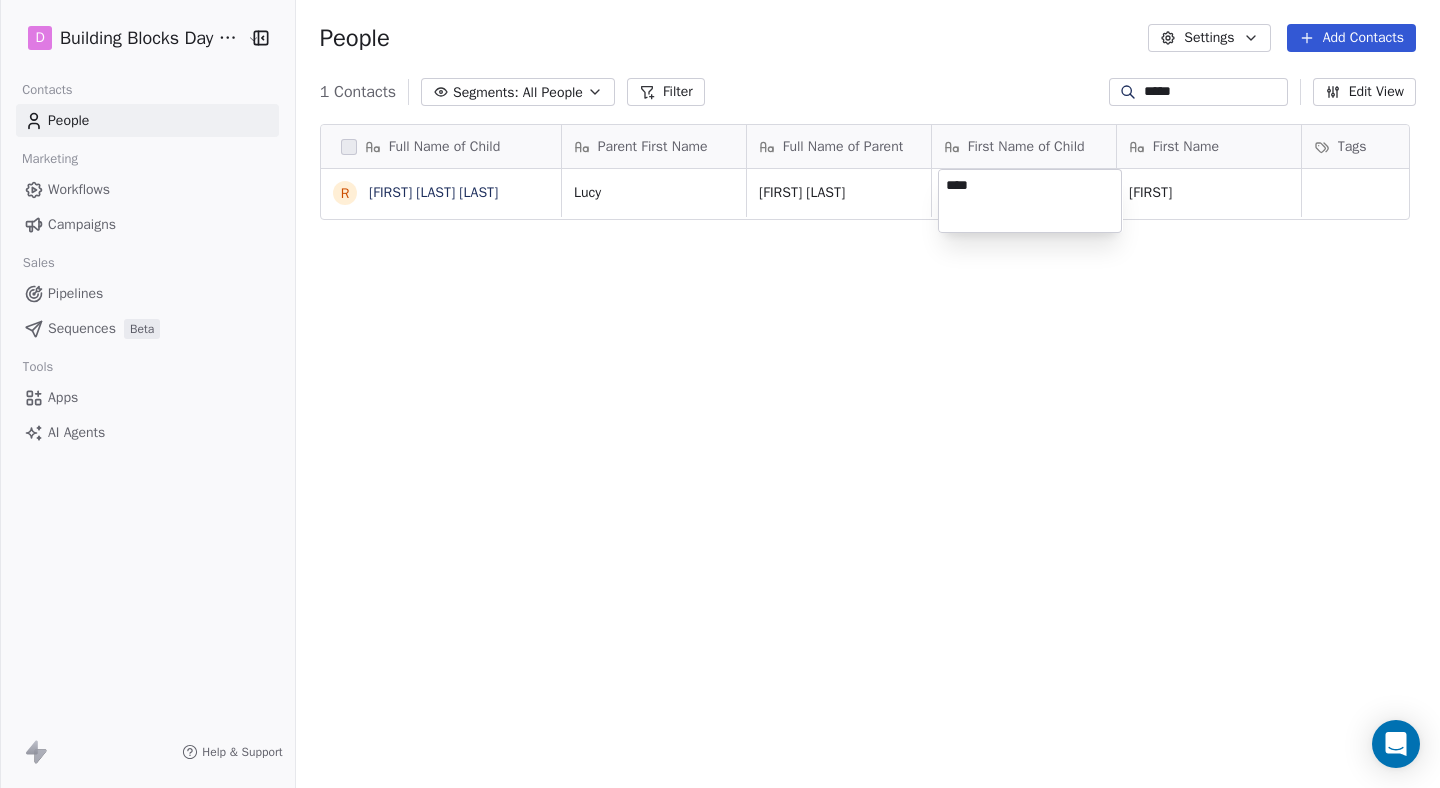 type on "*****" 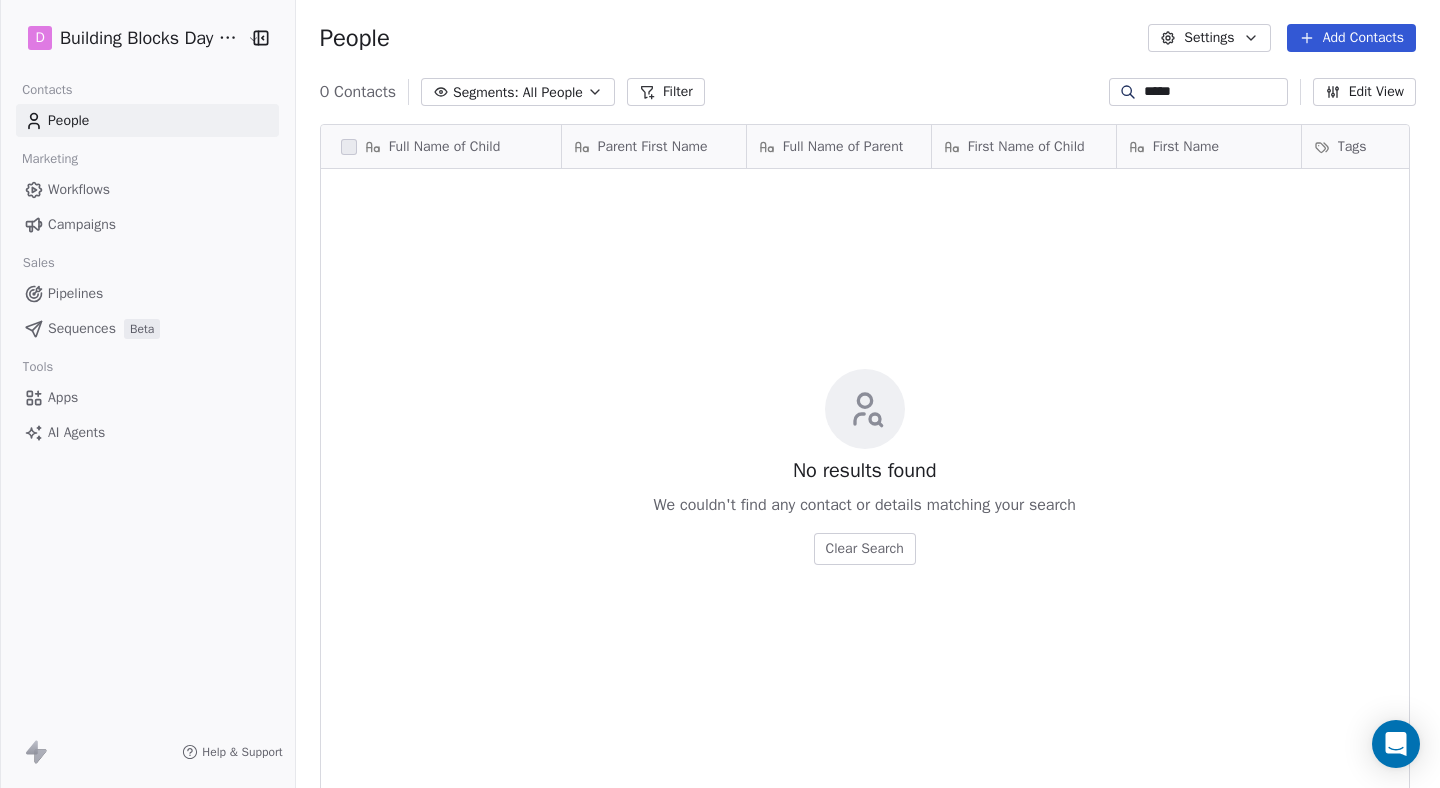 click on "*****" at bounding box center [1214, 92] 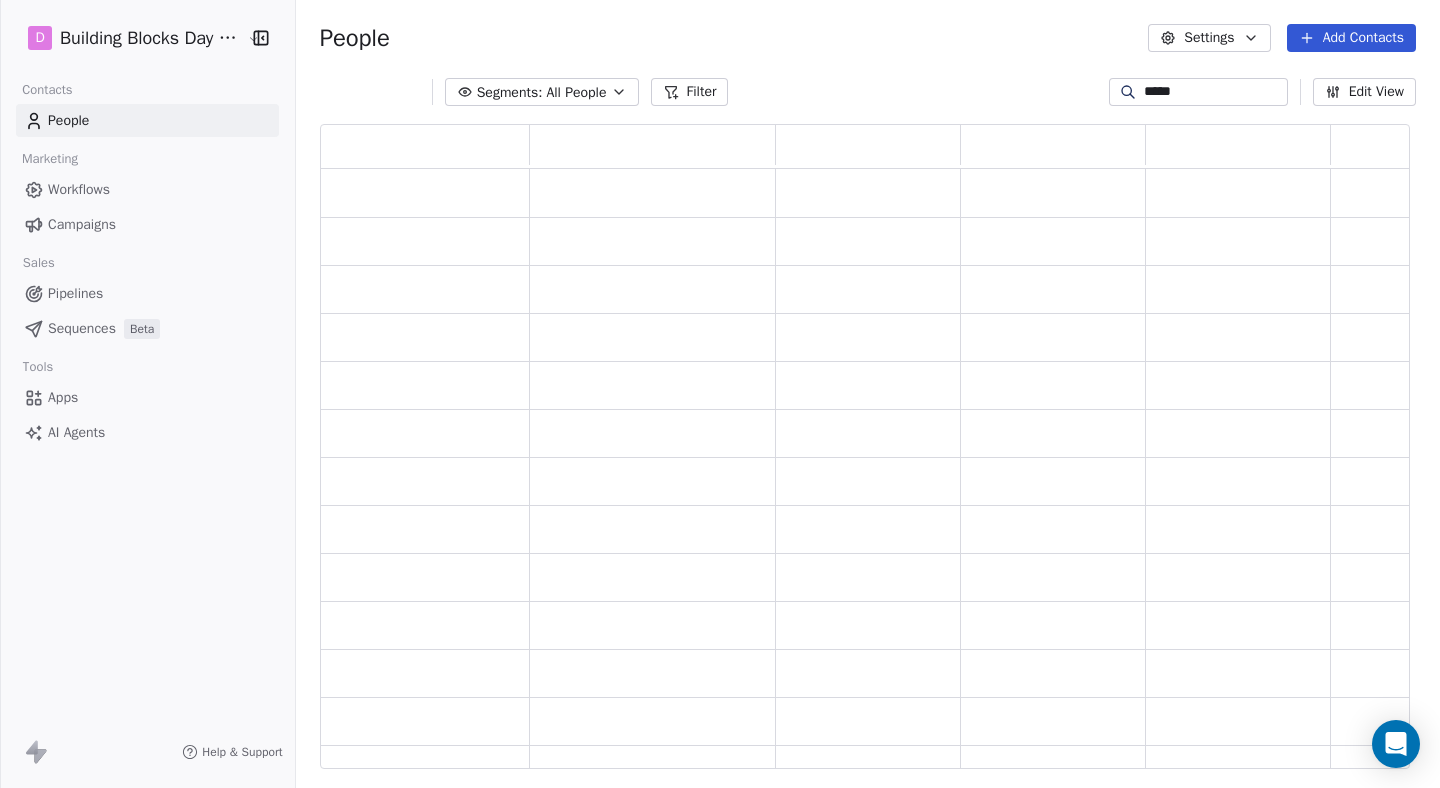scroll, scrollTop: 0, scrollLeft: 0, axis: both 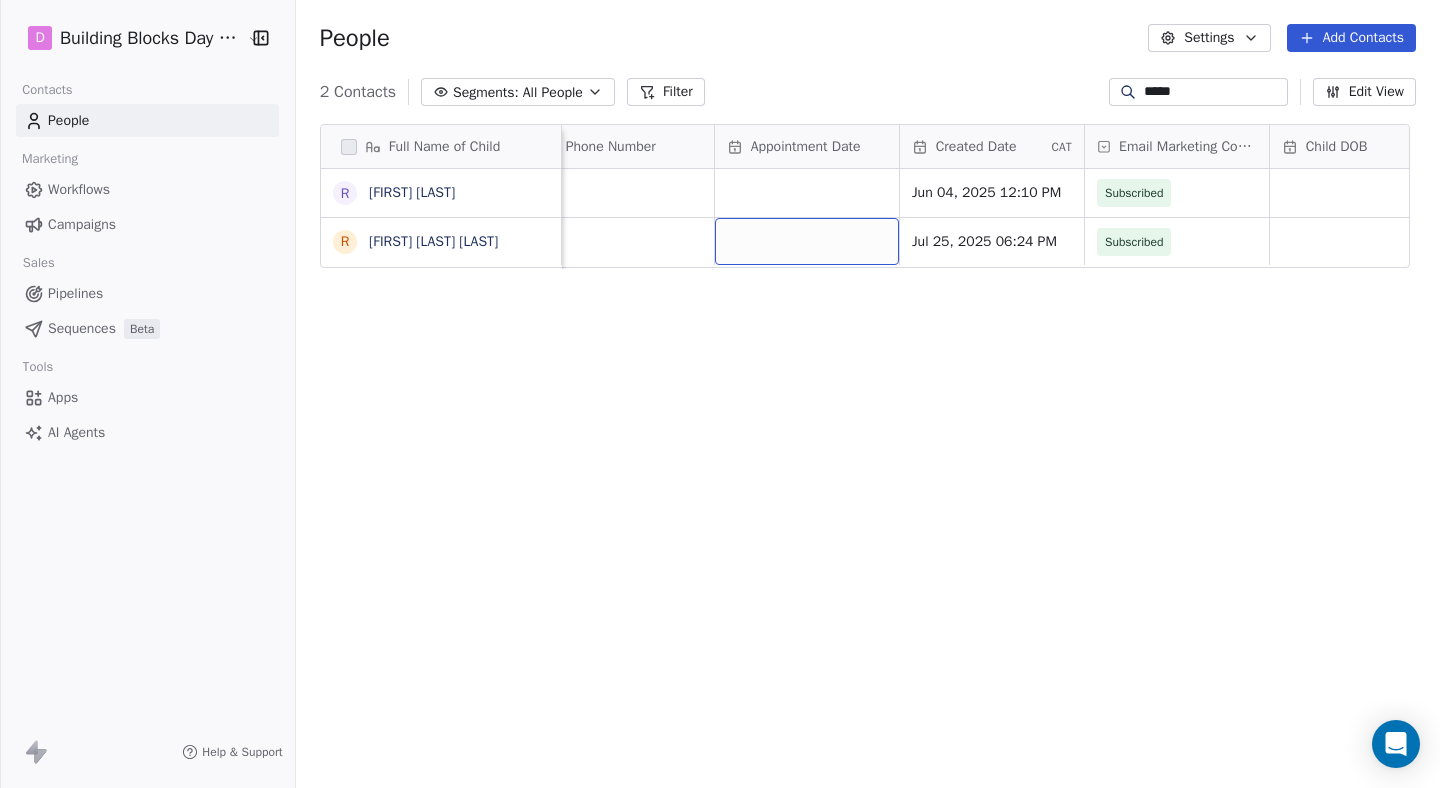 click at bounding box center [807, 241] 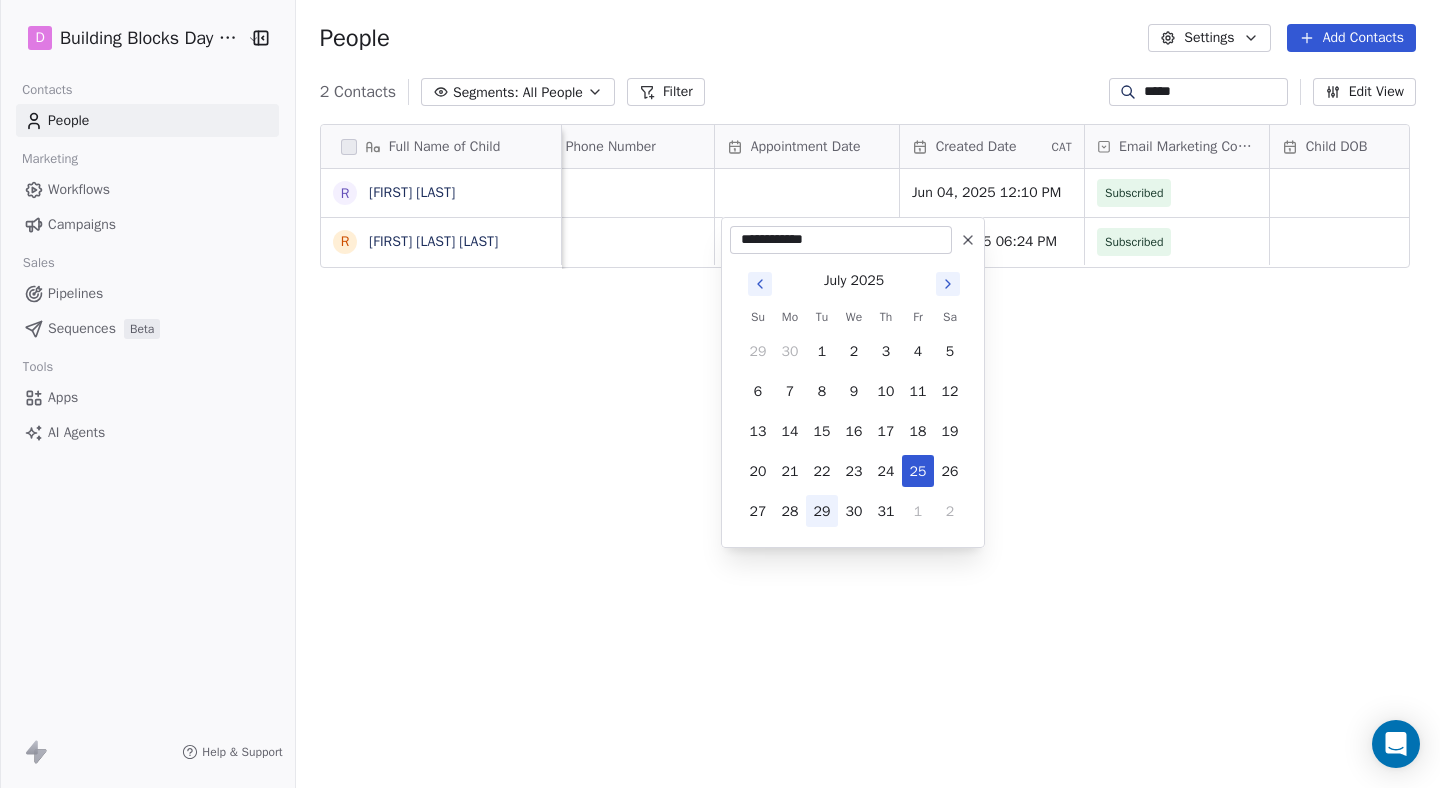 click on "29" at bounding box center [822, 511] 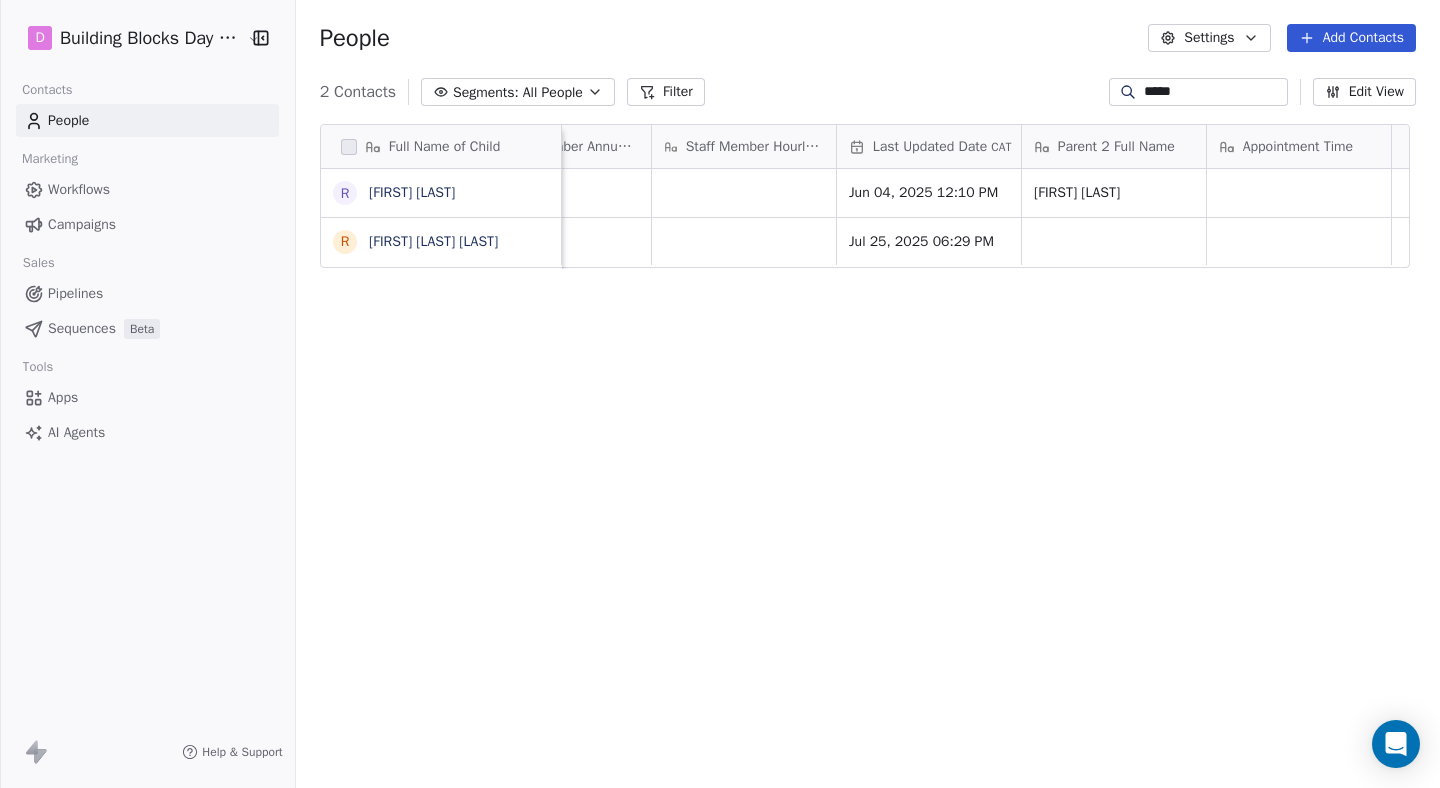 scroll, scrollTop: 0, scrollLeft: 4196, axis: horizontal 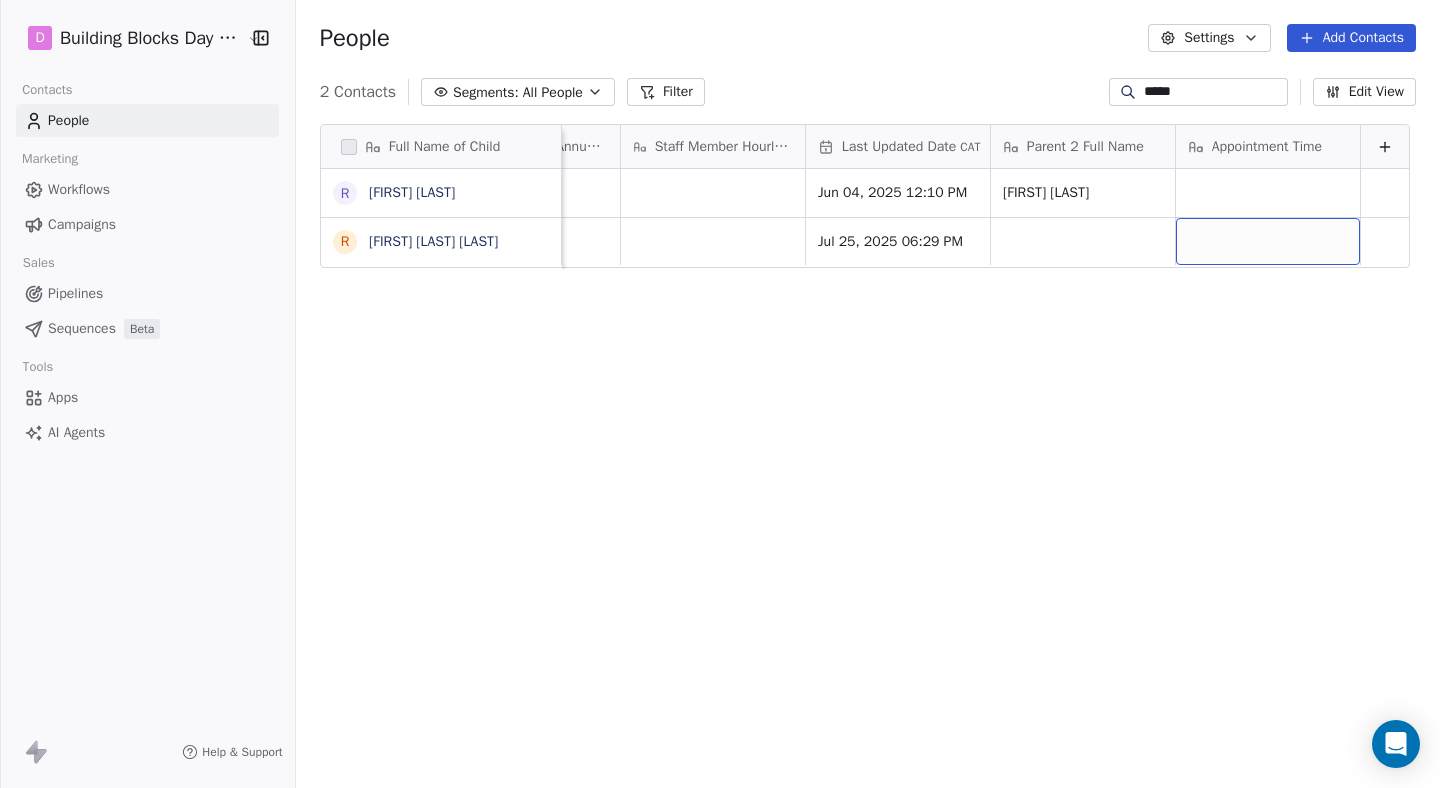 click at bounding box center [1268, 241] 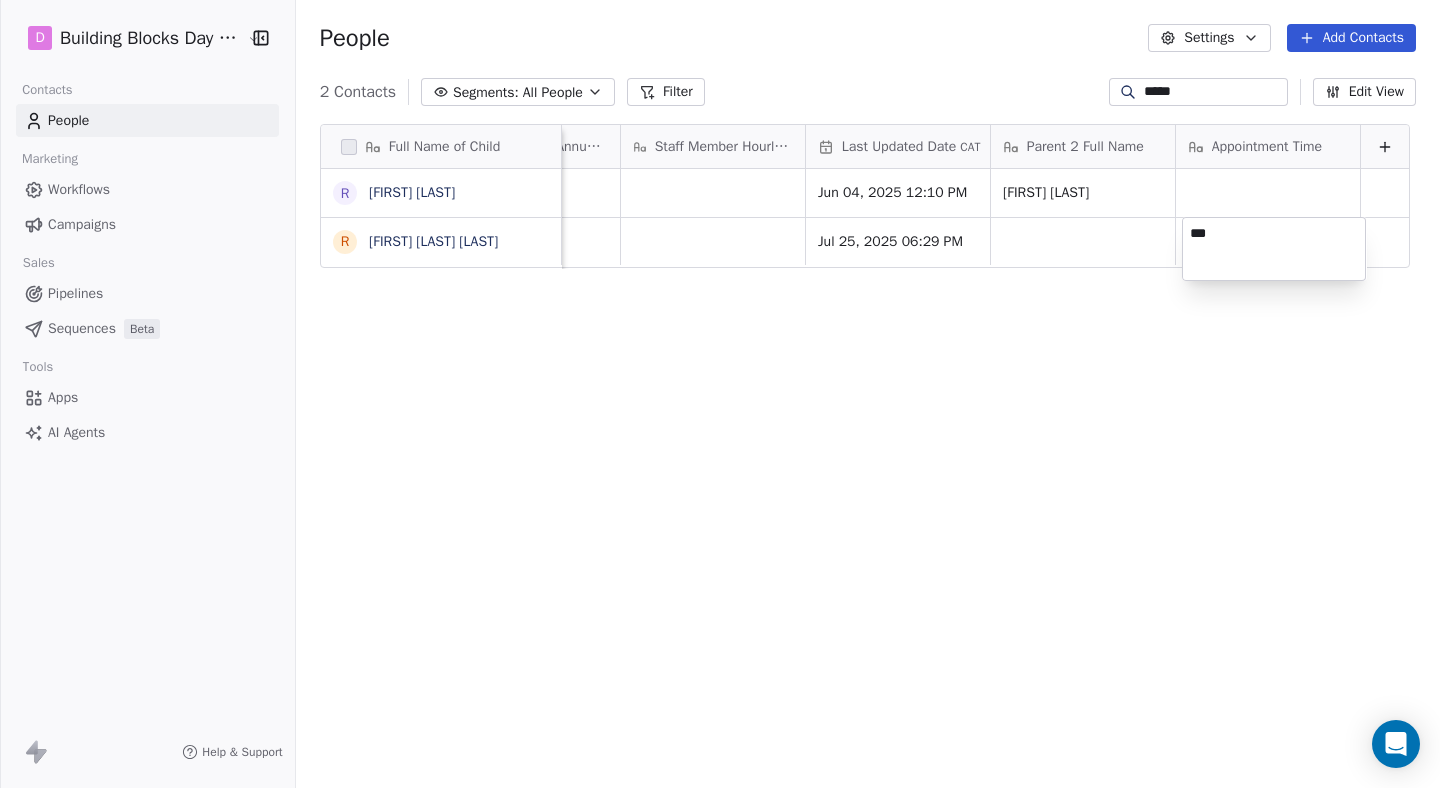 type on "****" 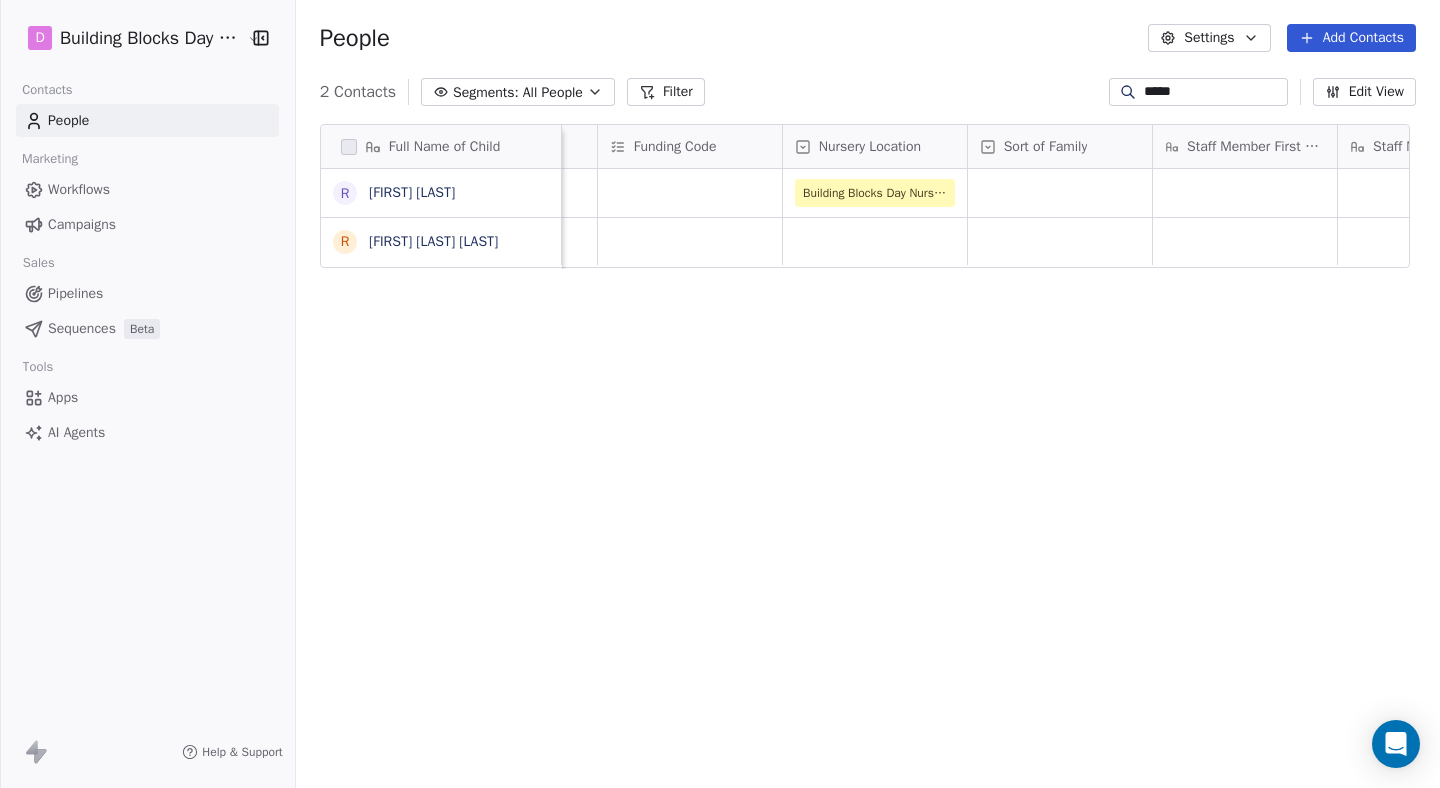 scroll, scrollTop: 0, scrollLeft: 2342, axis: horizontal 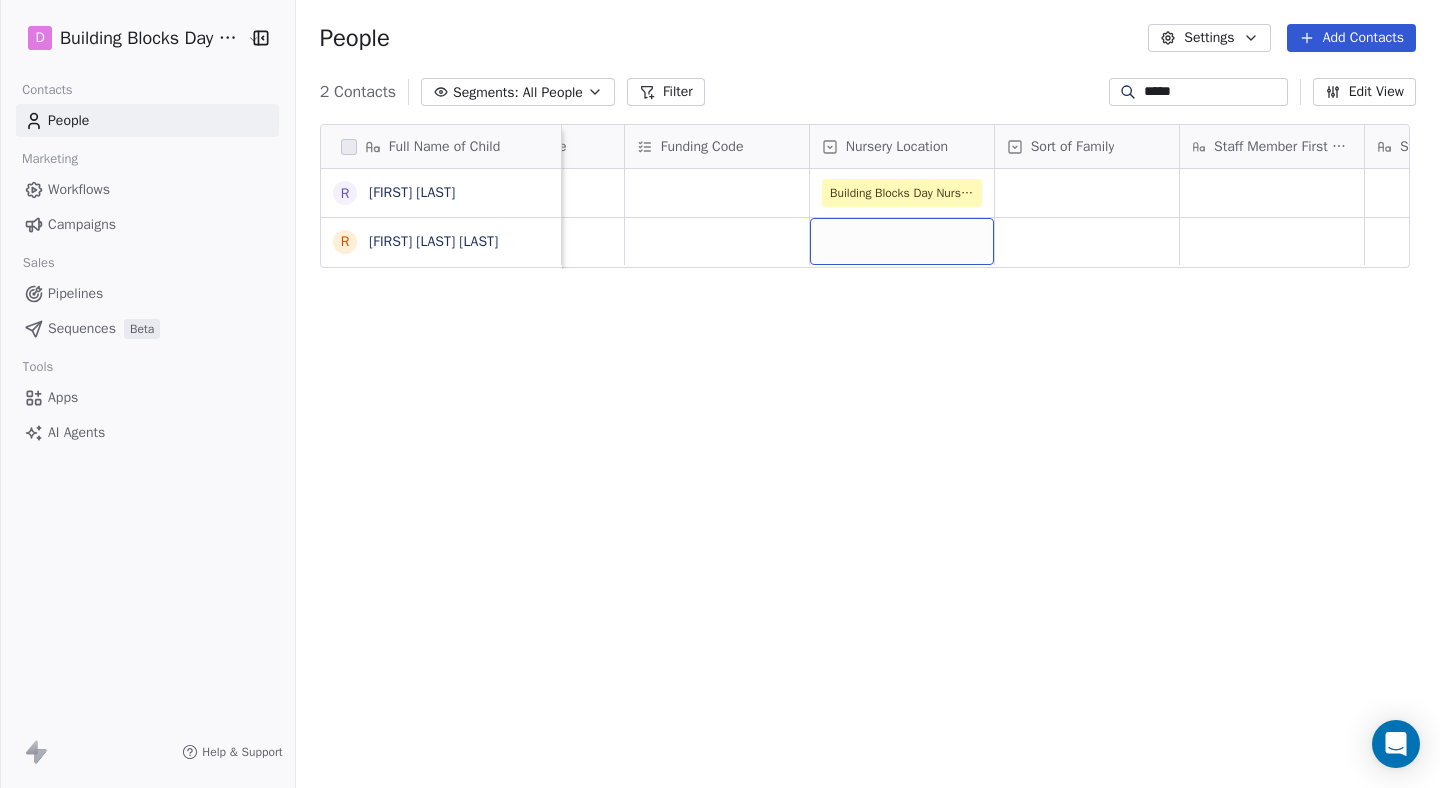 click at bounding box center (902, 241) 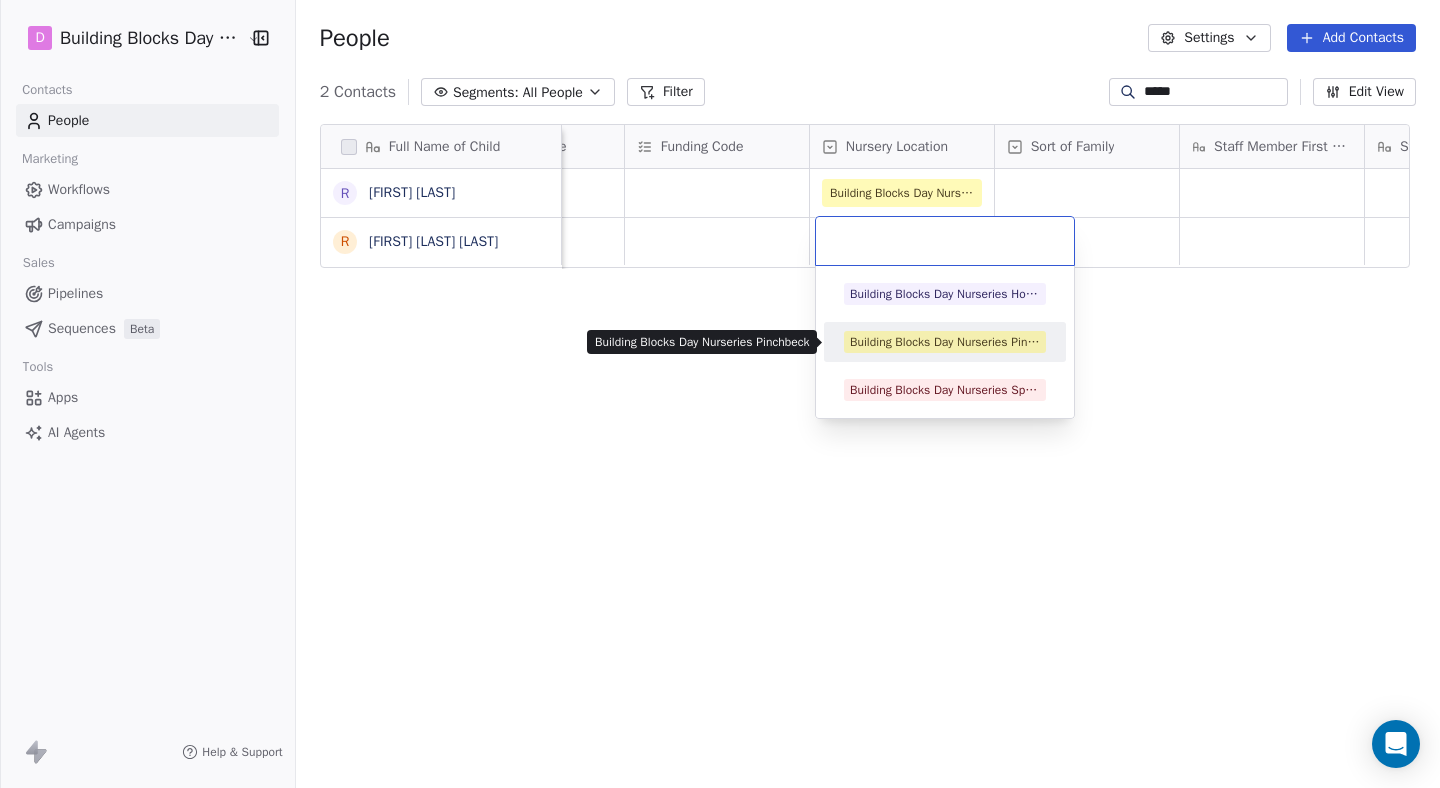 click on "Building Blocks Day Nurseries Pinchbeck" at bounding box center (945, 342) 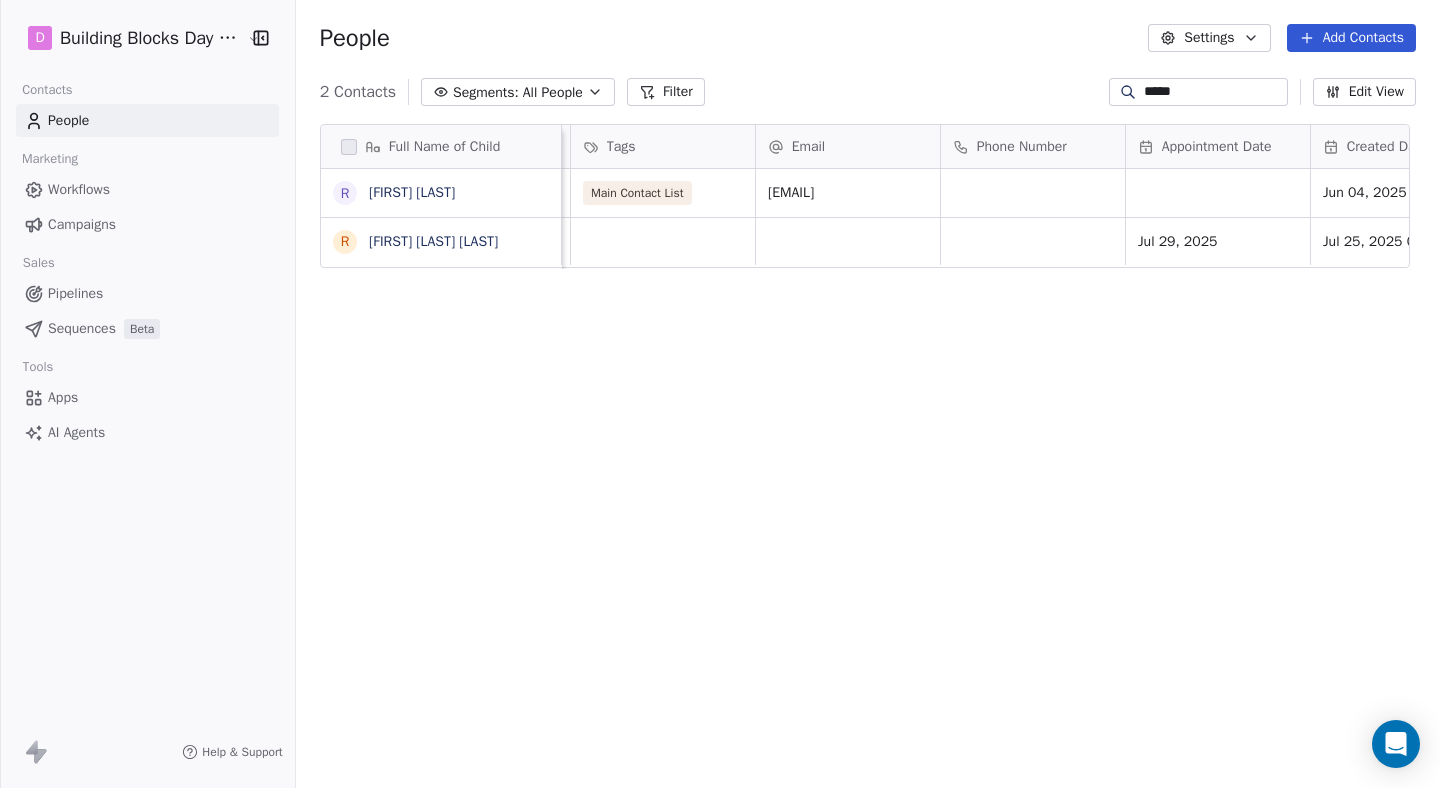 scroll, scrollTop: 0, scrollLeft: 689, axis: horizontal 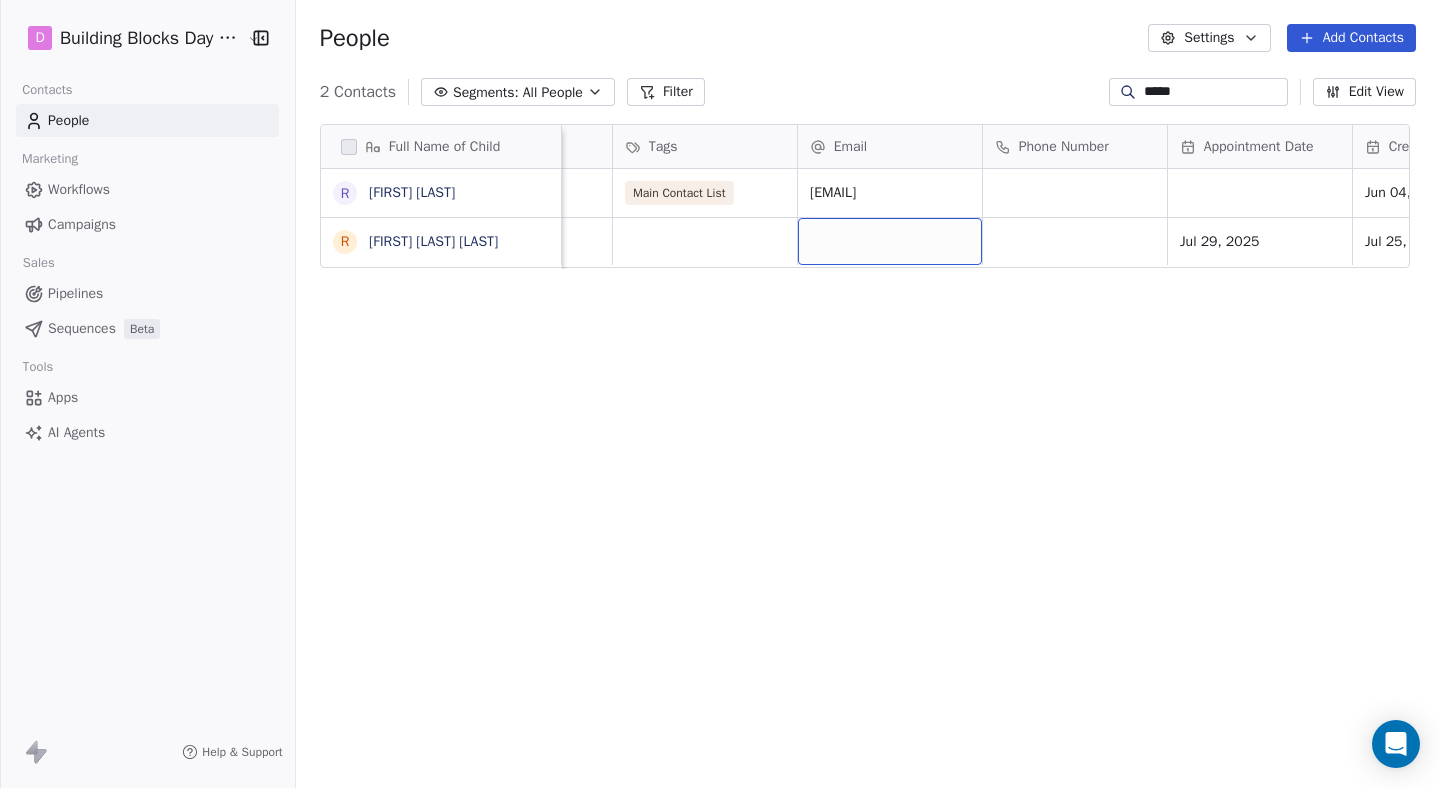click at bounding box center [890, 241] 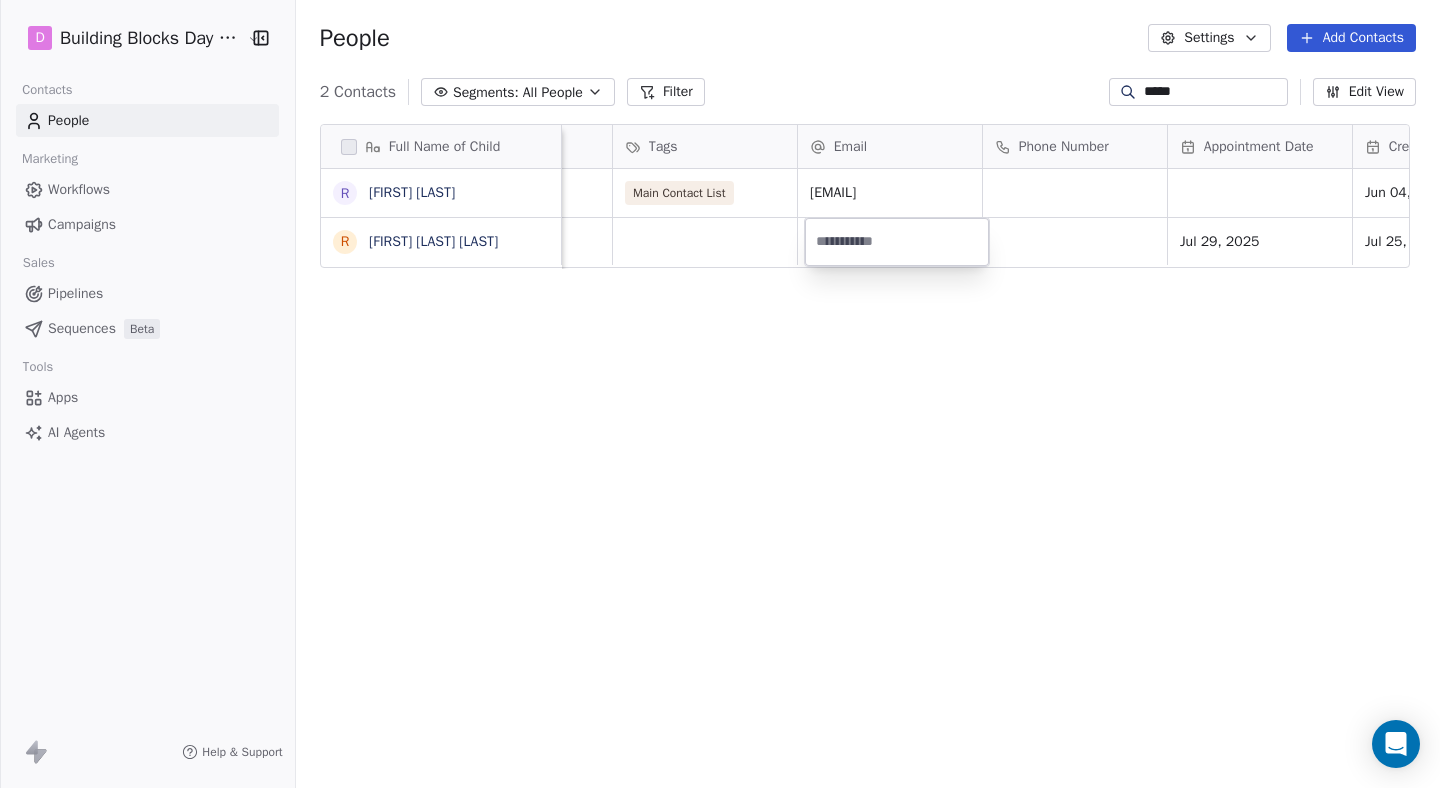 type on "**********" 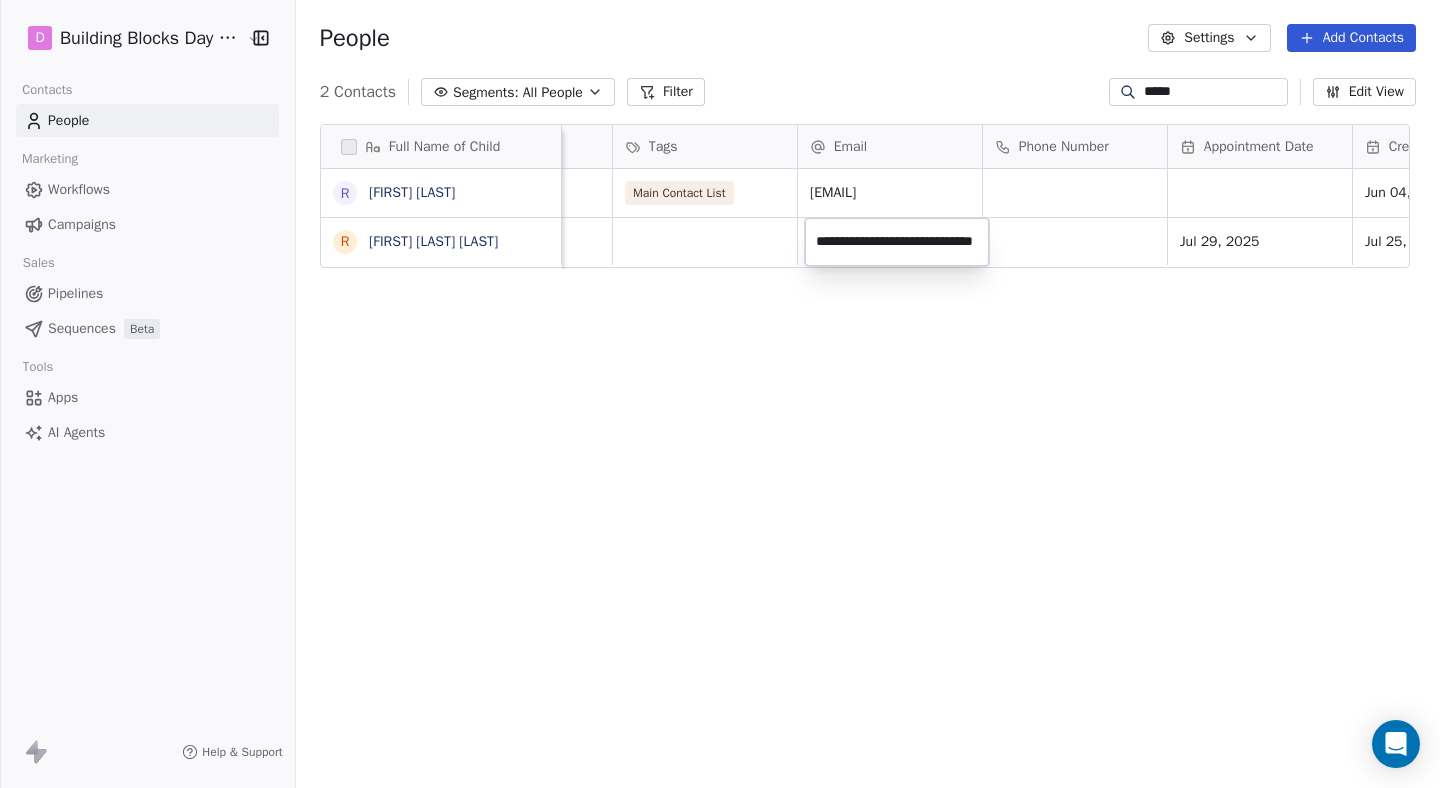 scroll, scrollTop: 0, scrollLeft: 62, axis: horizontal 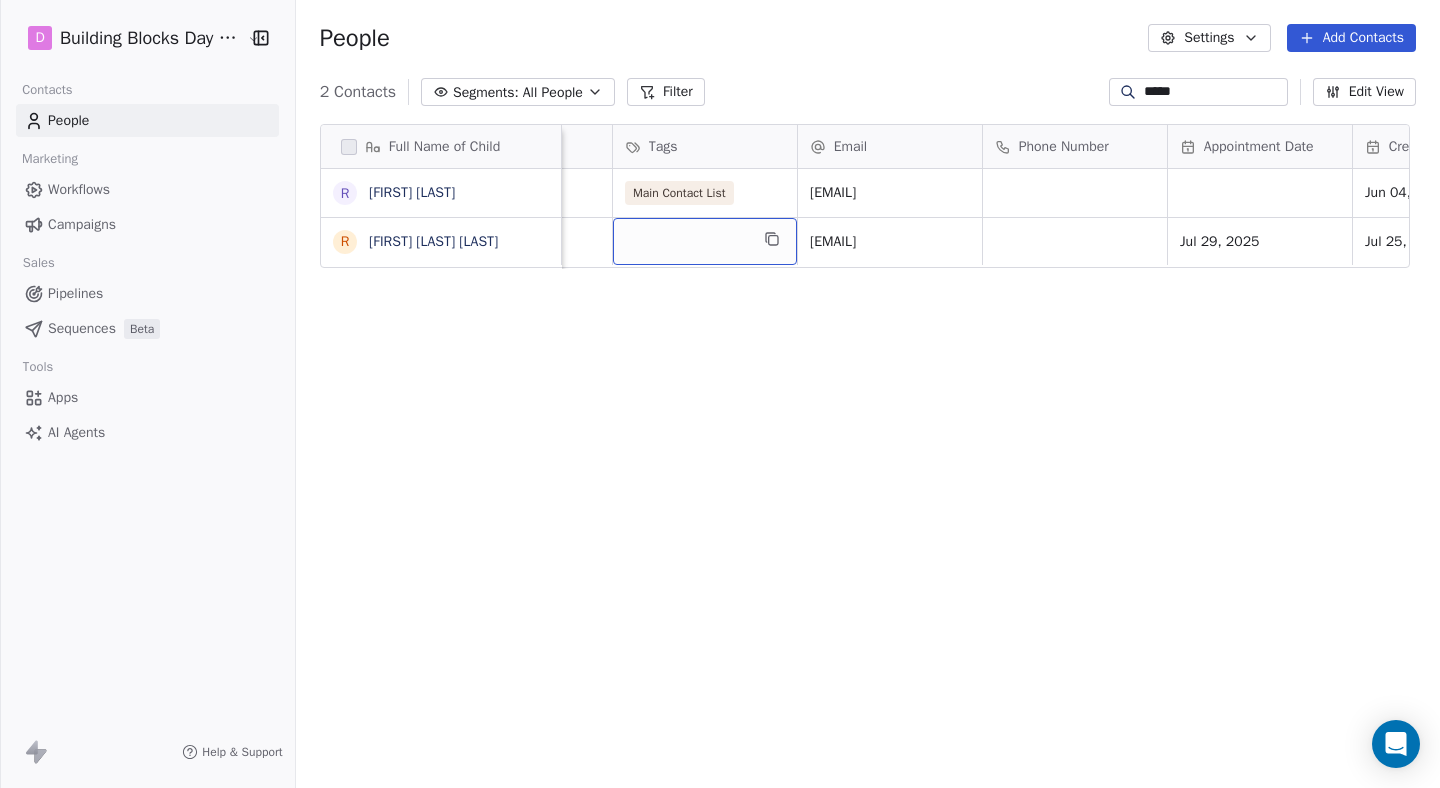 click at bounding box center [705, 241] 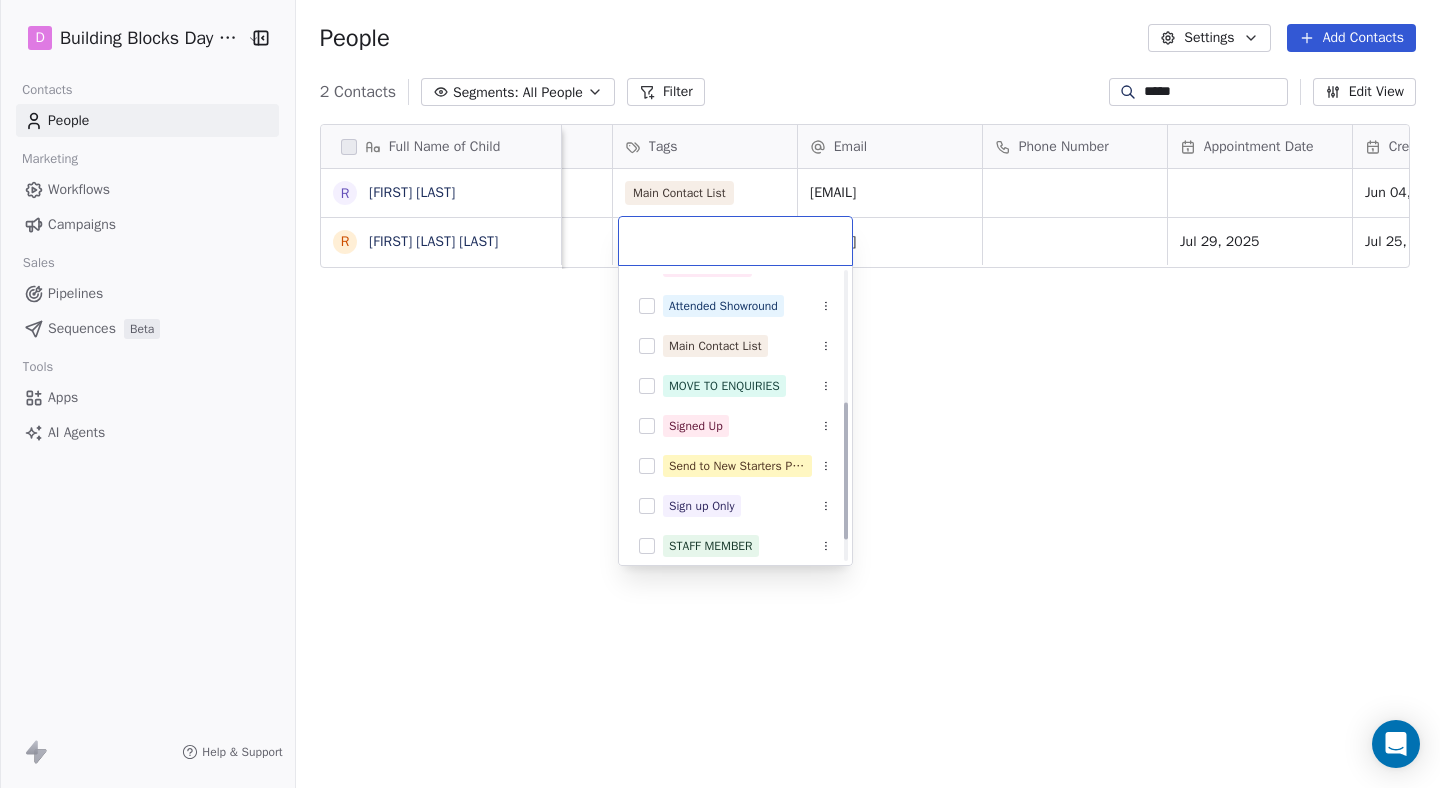 scroll, scrollTop: 276, scrollLeft: 0, axis: vertical 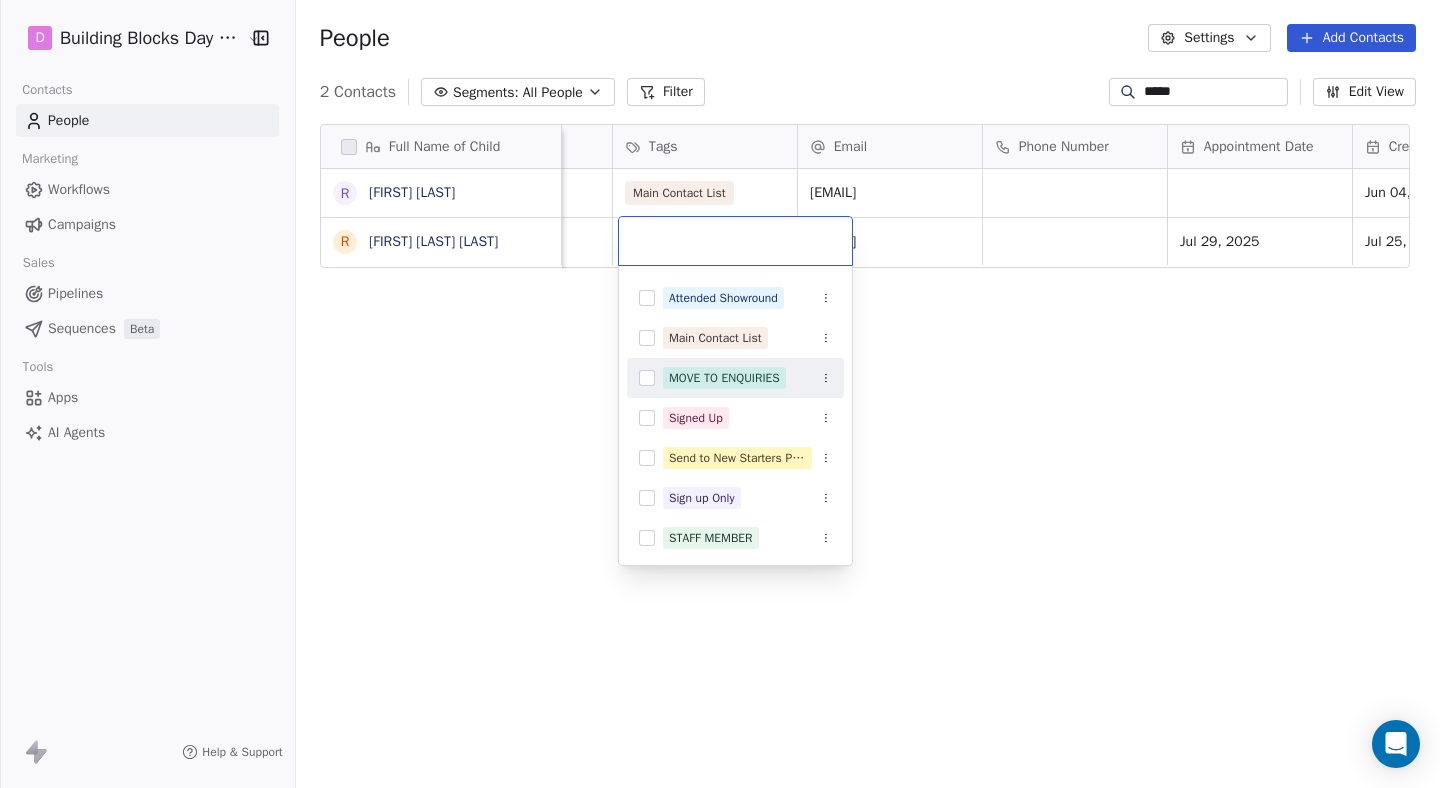 click on "MOVE TO ENQUIRIES" at bounding box center (724, 378) 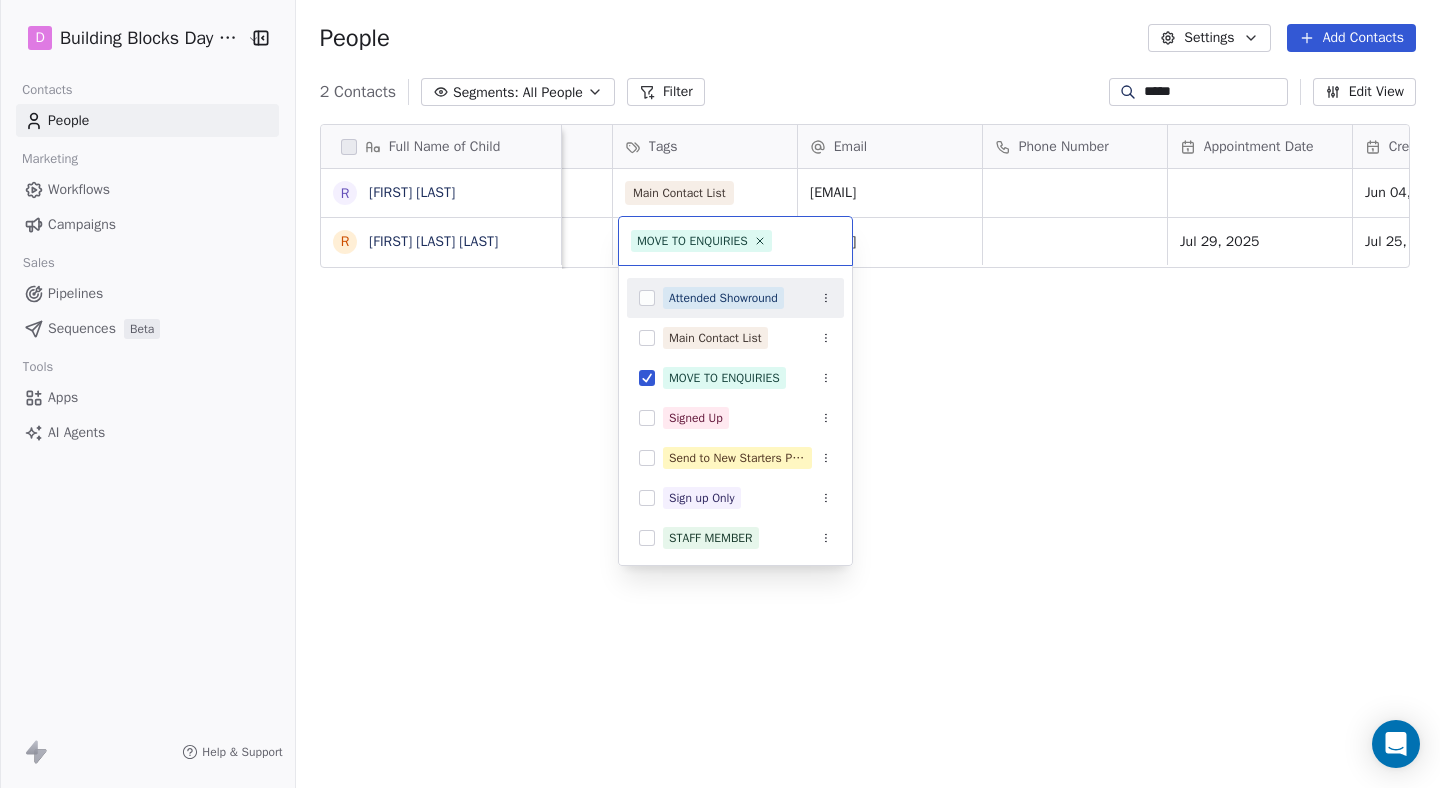 click on "D Building Blocks Day Nurseries Contacts People Marketing Workflows Campaigns Sales Pipelines Sequences Beta Tools Apps AI Agents Help & Support People Settings Add Contacts 2 Contacts Segments: All People Filter ***** Edit View Tag Add to Sequence Export Full Name of Child R [FIRST] R [FIRST] [LAST] Parent First Name Full Name of Parent First Name of Child First Name Tags Email Phone Number Appointment Date Created Date CAT Email Marketing Consent Child DOB Days Space Required [FIRST] [LAST] [FIRST] Main Contact List [EMAIL] Jun 04, 2025 12:10 PM Subscribed [FIRST] [LAST] [FIRST] [FIRST] [EMAIL] Jul 29, 2025 Jul 25, 2025 06:24 PM Subscribed
To pick up a draggable item, press the space bar.
While dragging, use the arrow keys to move the item.
Press space again to drop the item in its new position, or press escape to cancel.
MOVE TO ENQUIRIES Doesn't want space Appointment Booked Full Onboarding Information Funding Information" at bounding box center (720, 394) 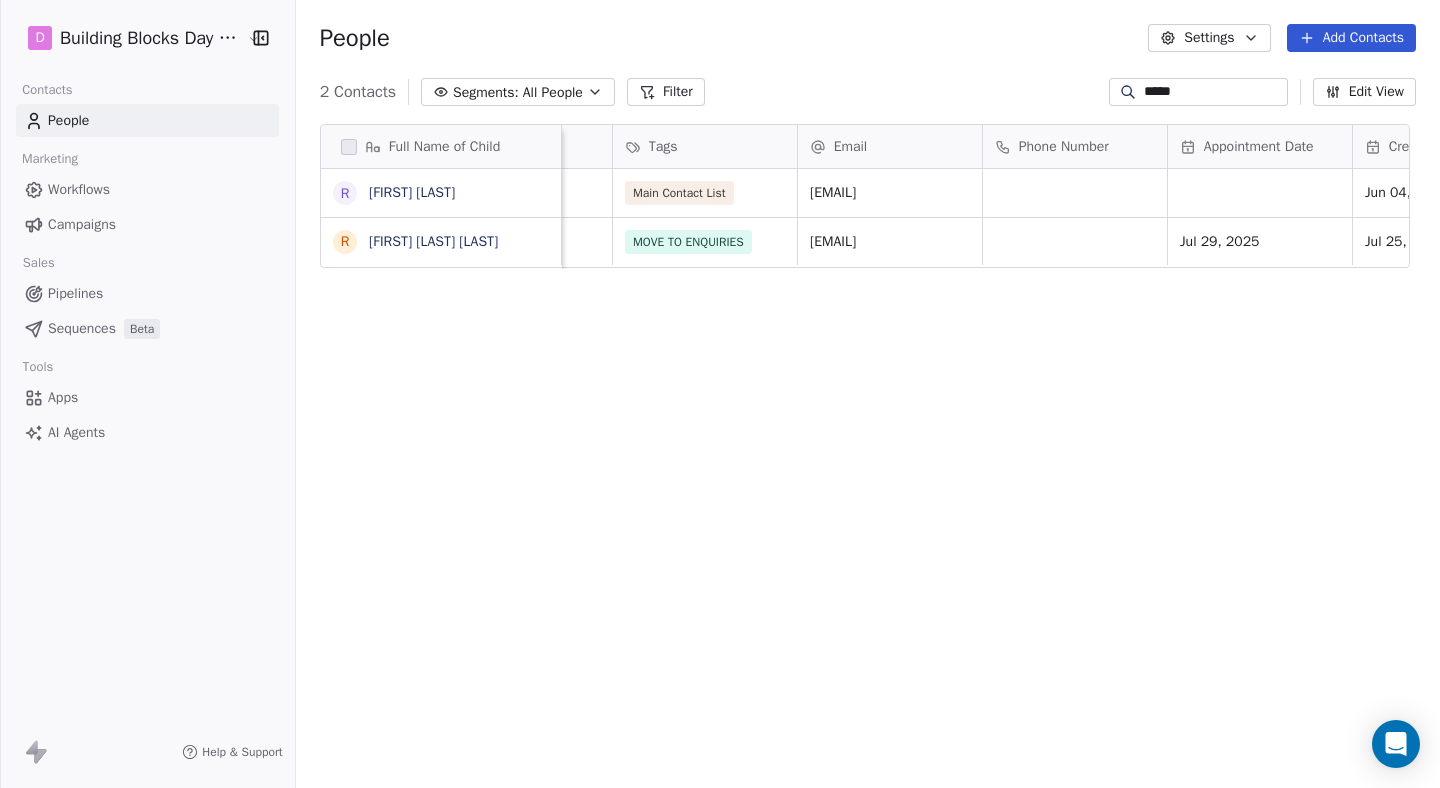 click on "Pipelines" at bounding box center [75, 293] 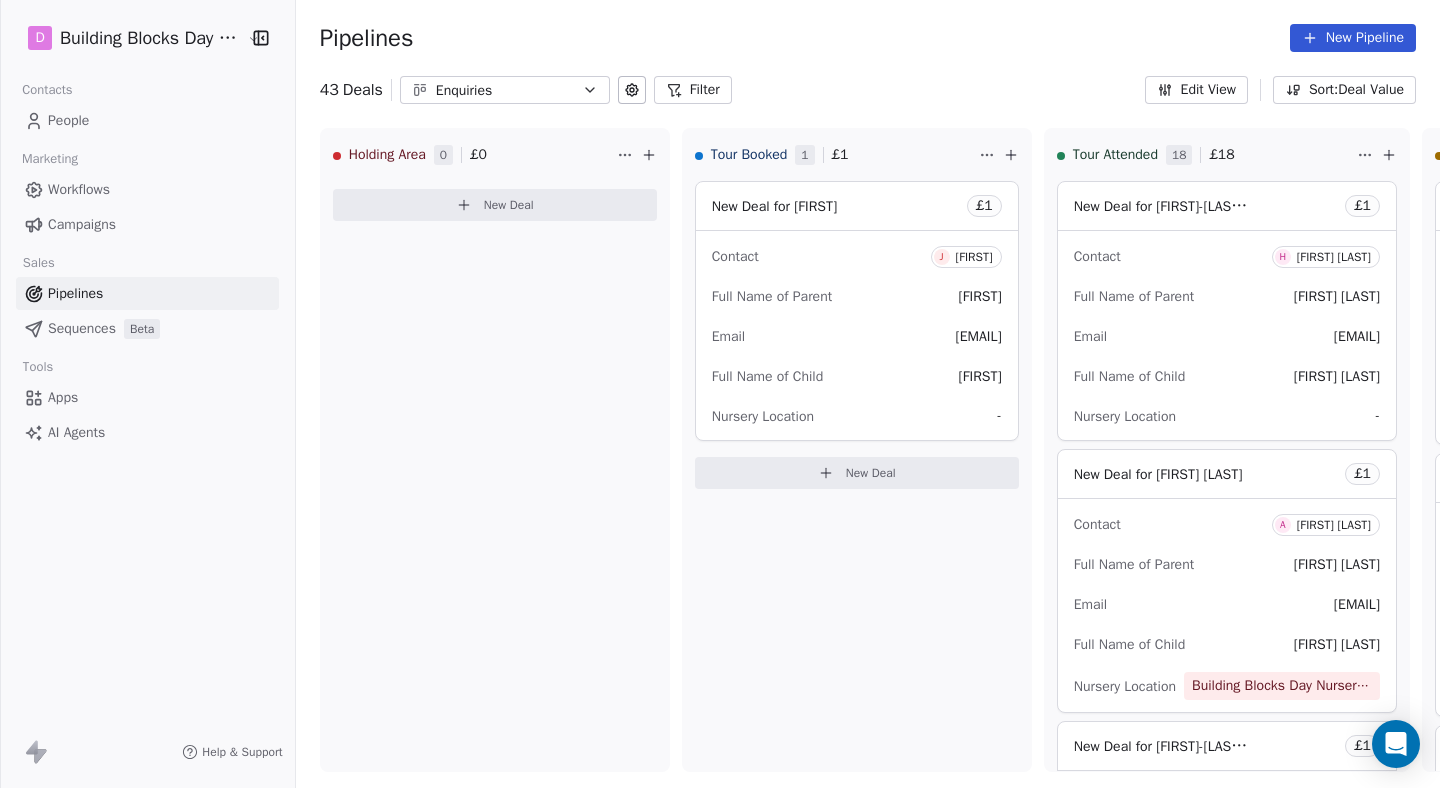click on "Pipelines" at bounding box center (75, 293) 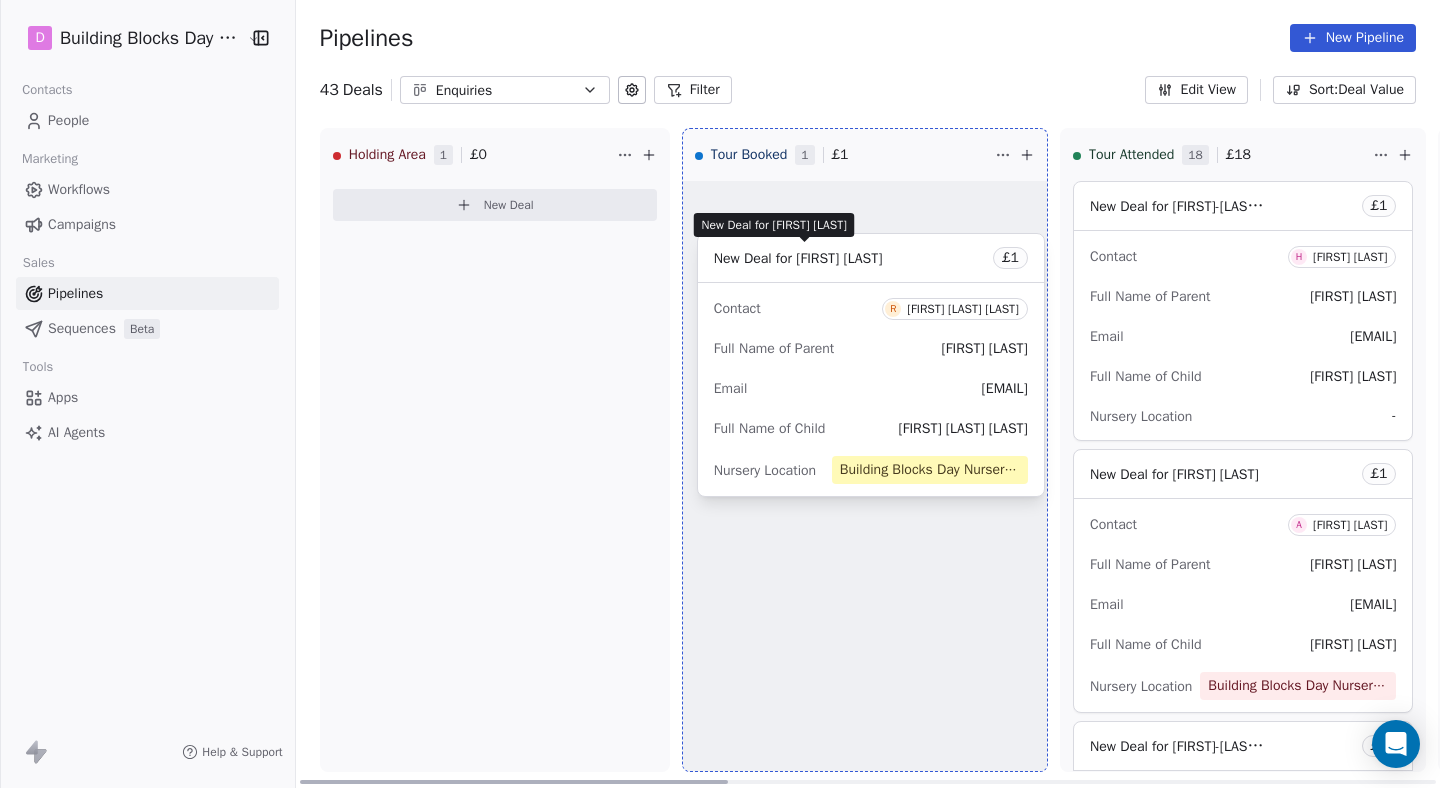 drag, startPoint x: 469, startPoint y: 203, endPoint x: 827, endPoint y: 255, distance: 361.75684 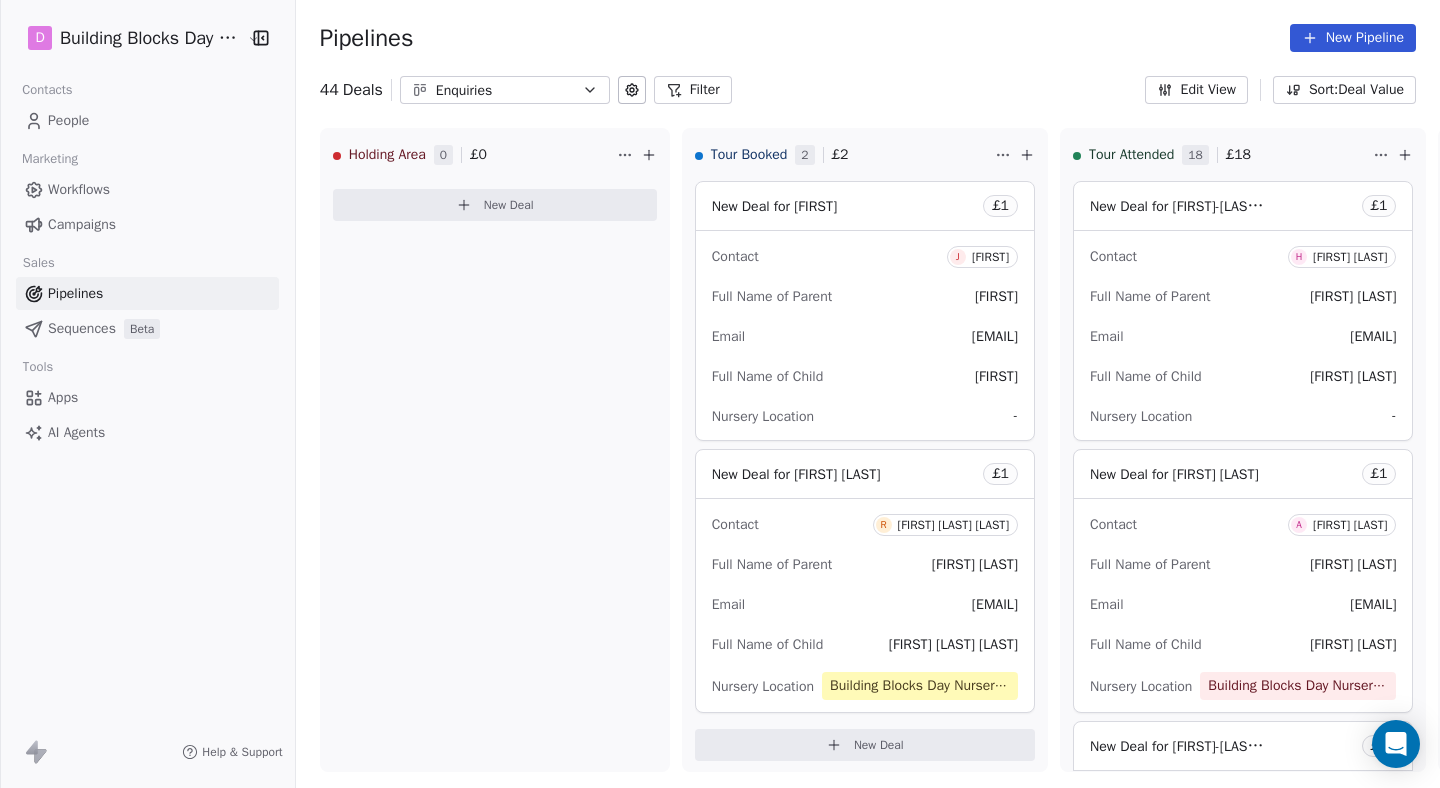 click on "New Pipeline" at bounding box center [1353, 38] 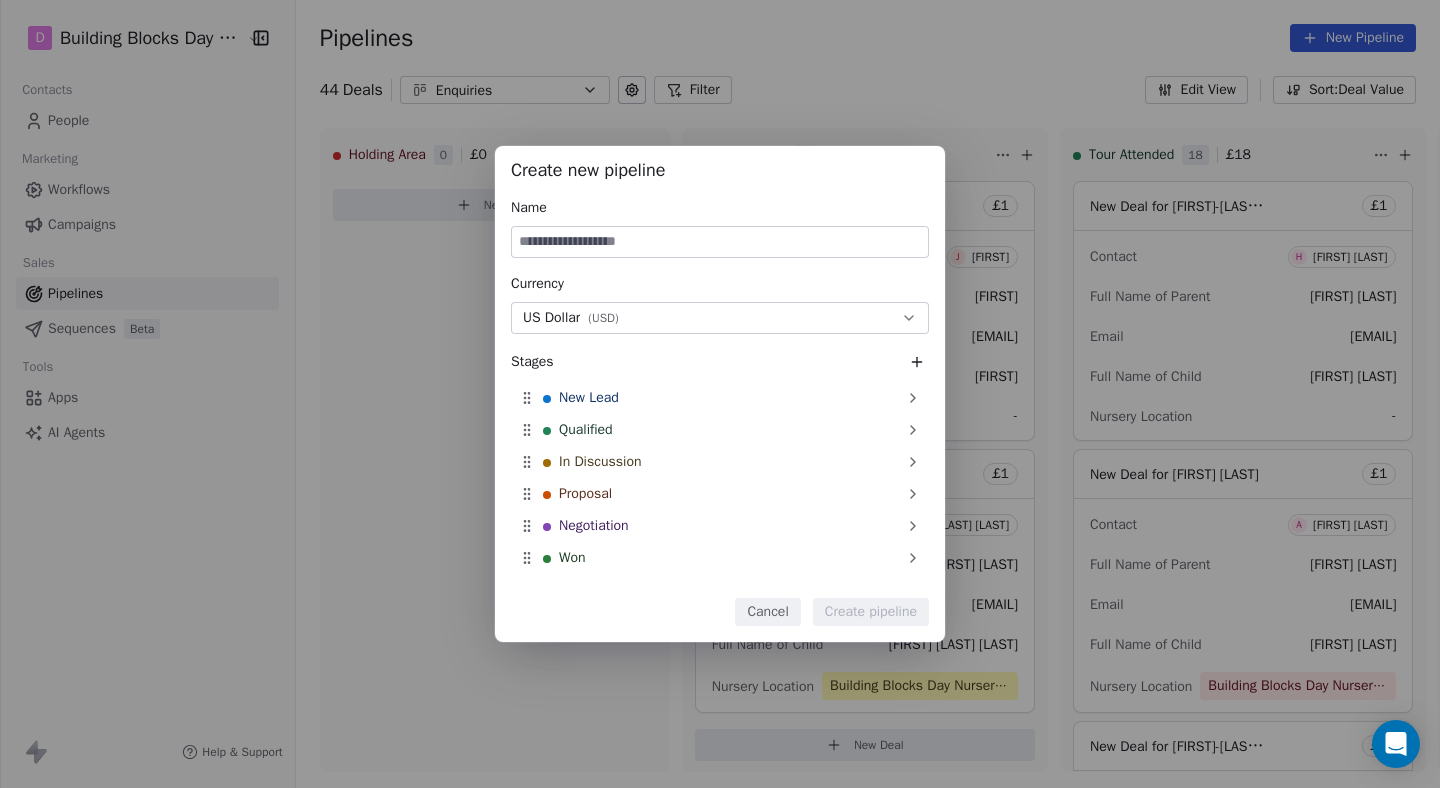 click on "Cancel" at bounding box center (767, 612) 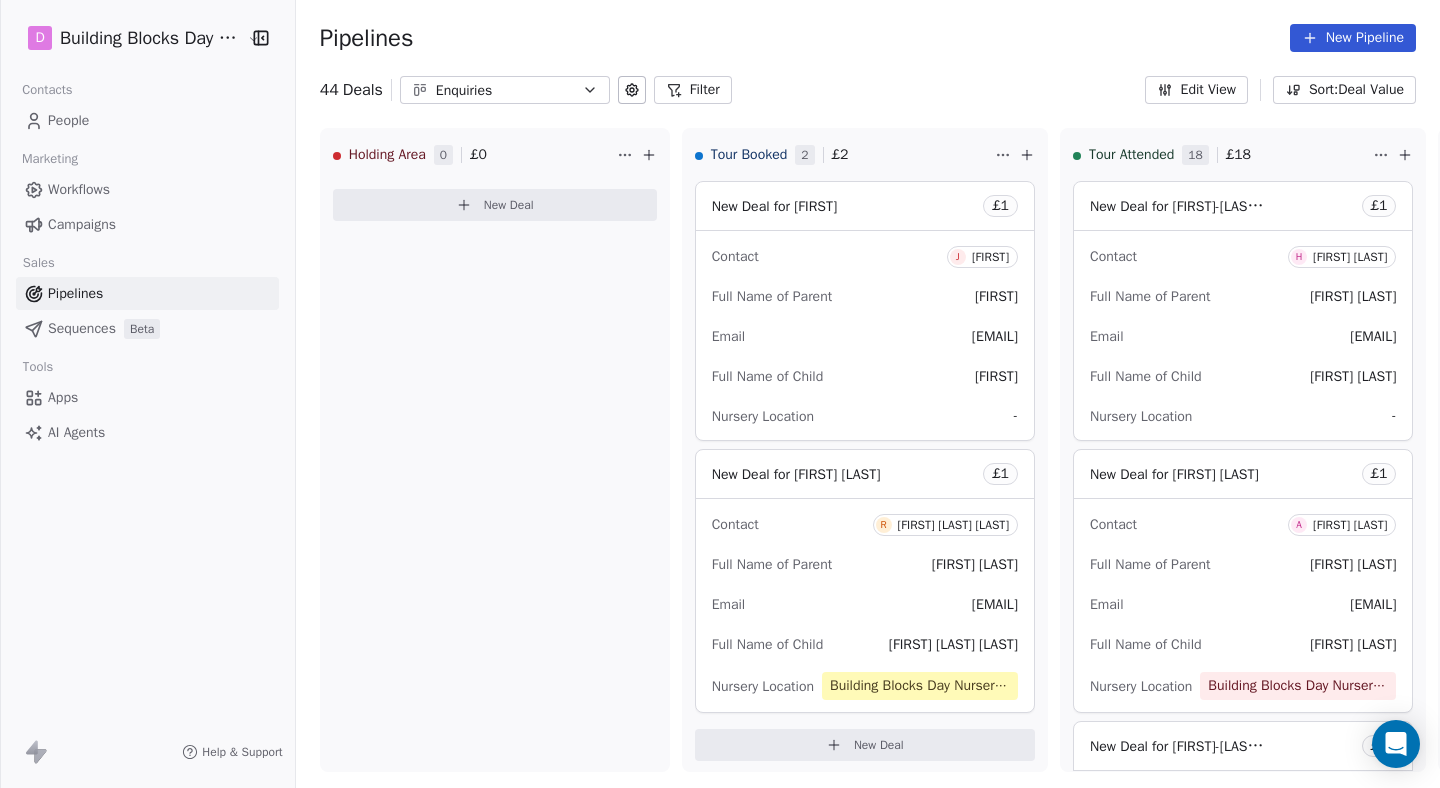 click on "People" at bounding box center (147, 120) 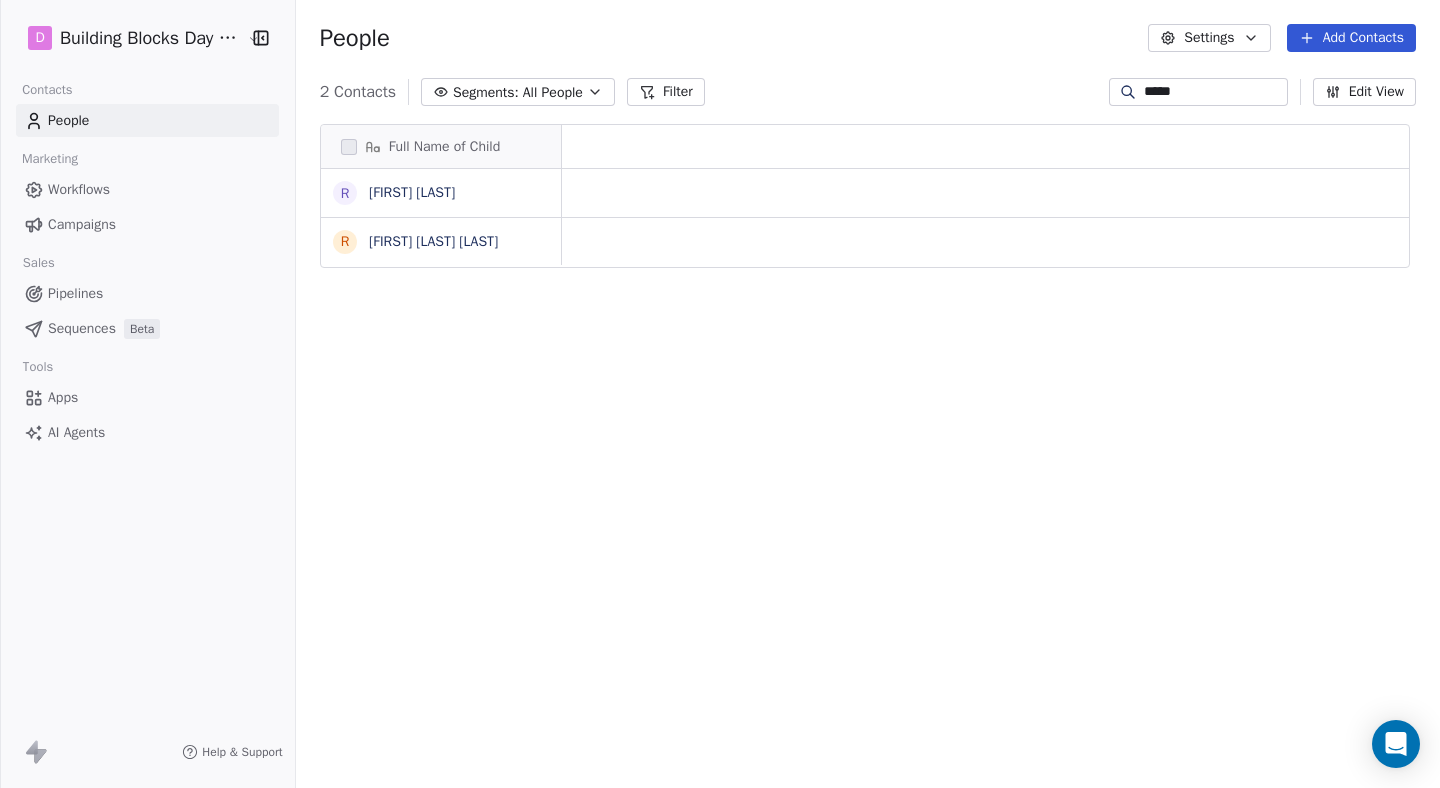 scroll, scrollTop: 693, scrollLeft: 1138, axis: both 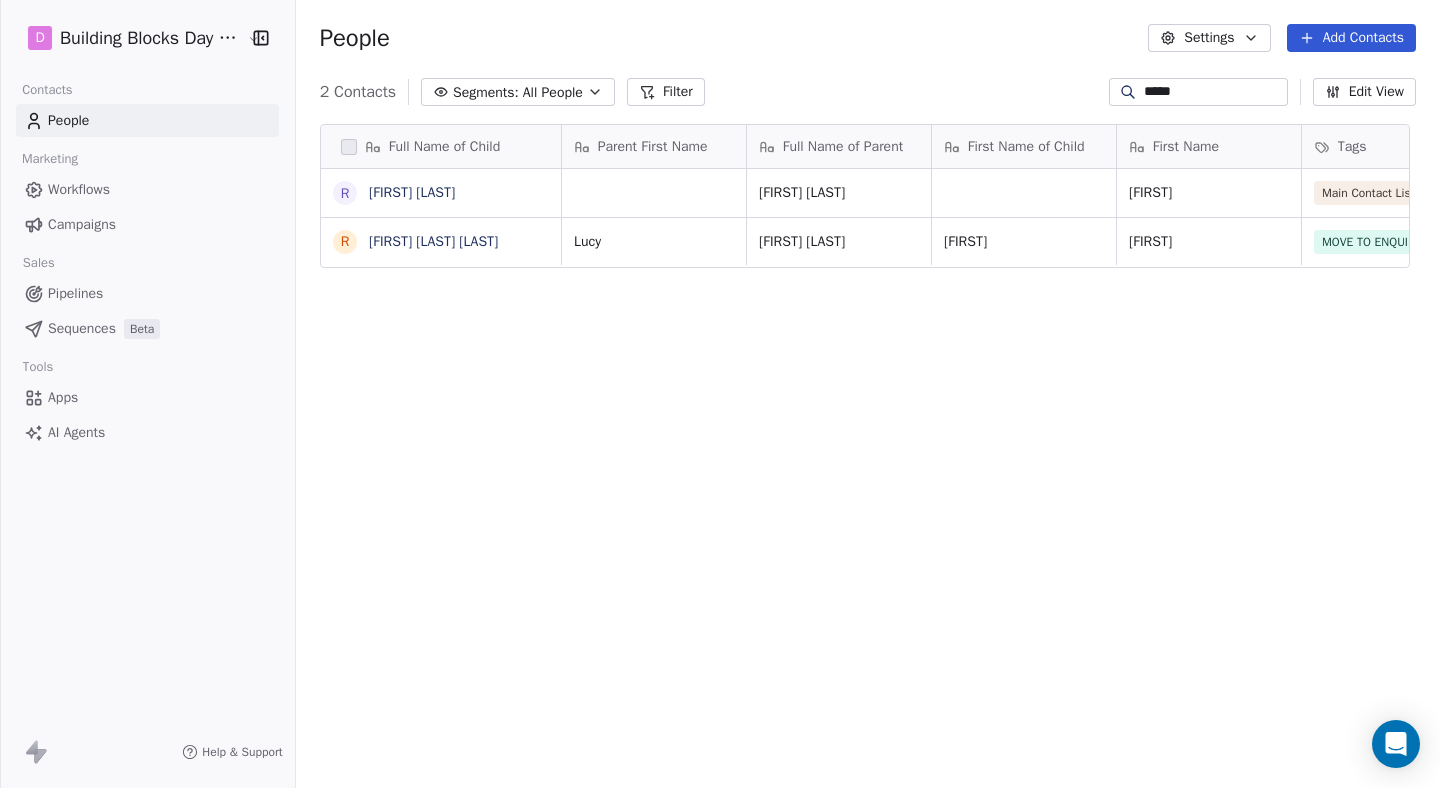click on "Add Contacts" at bounding box center (1351, 38) 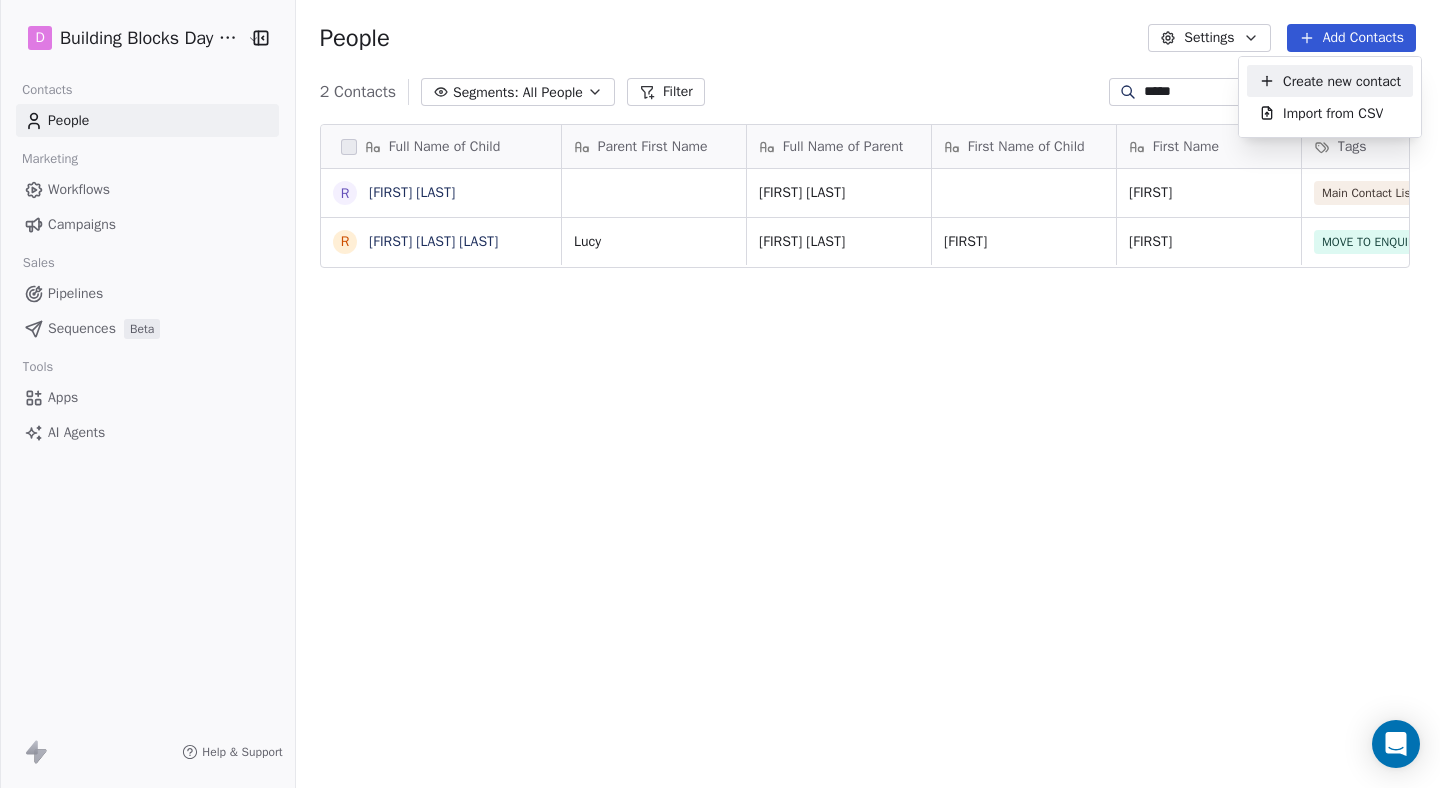 click on "Create new contact" at bounding box center [1342, 81] 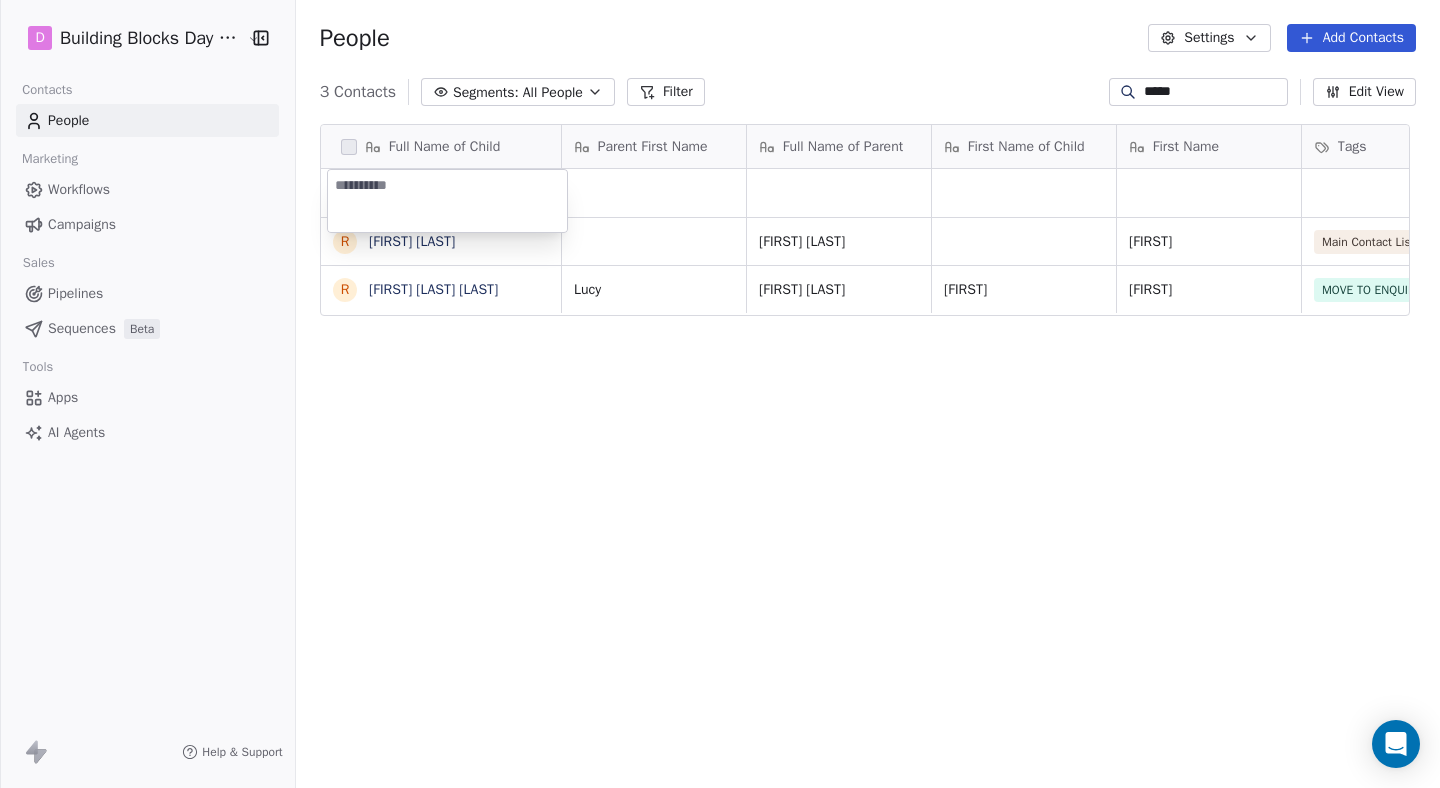 type on "*" 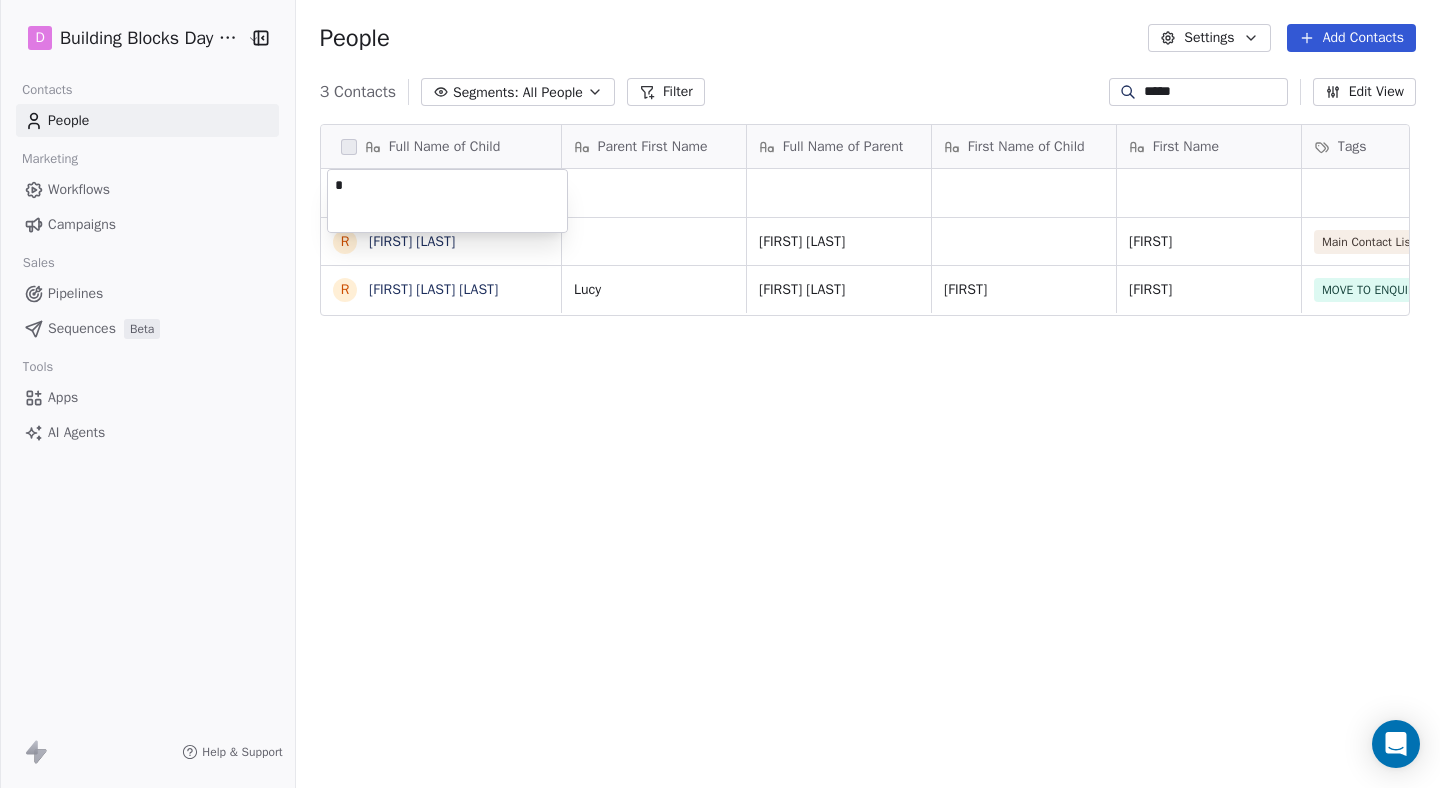type 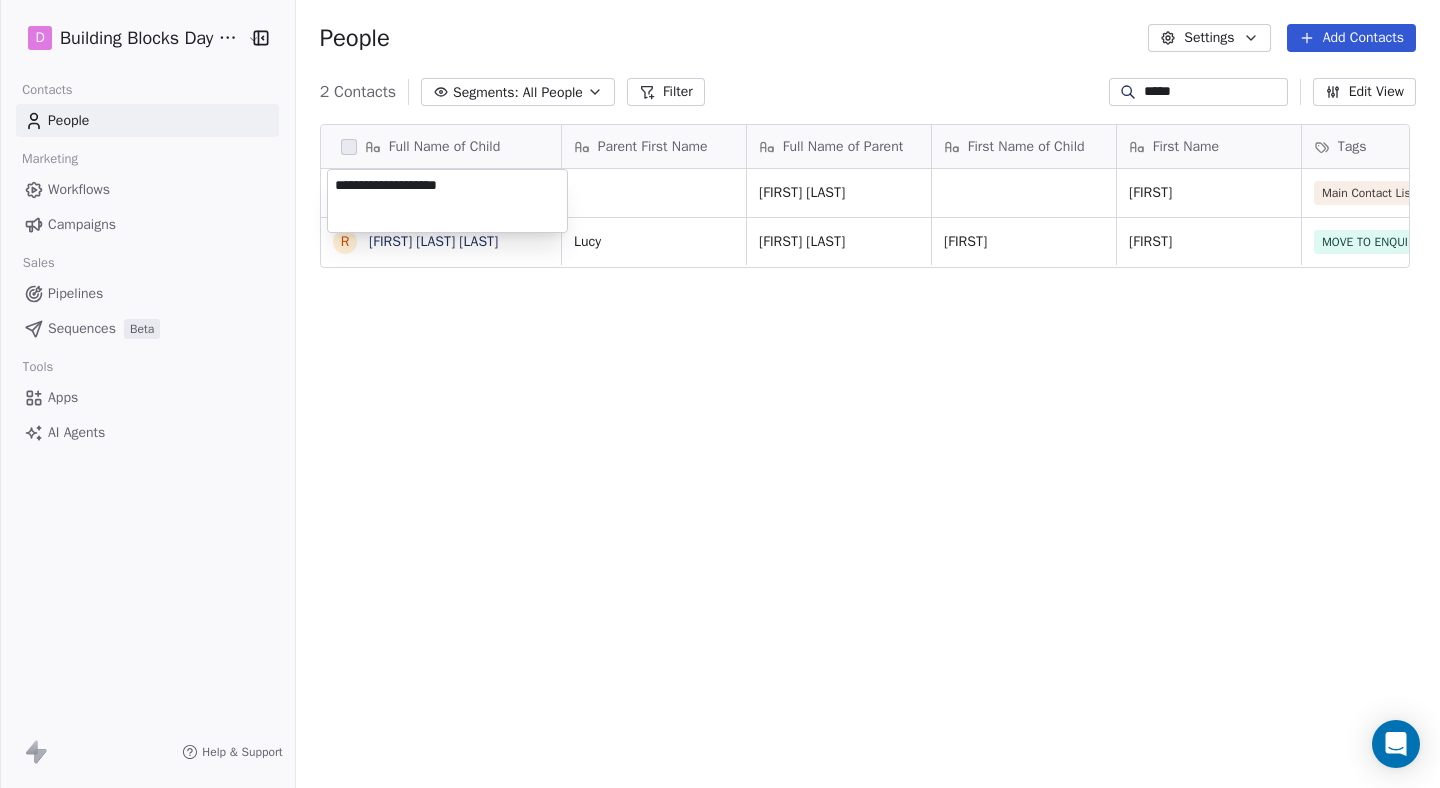 type on "**********" 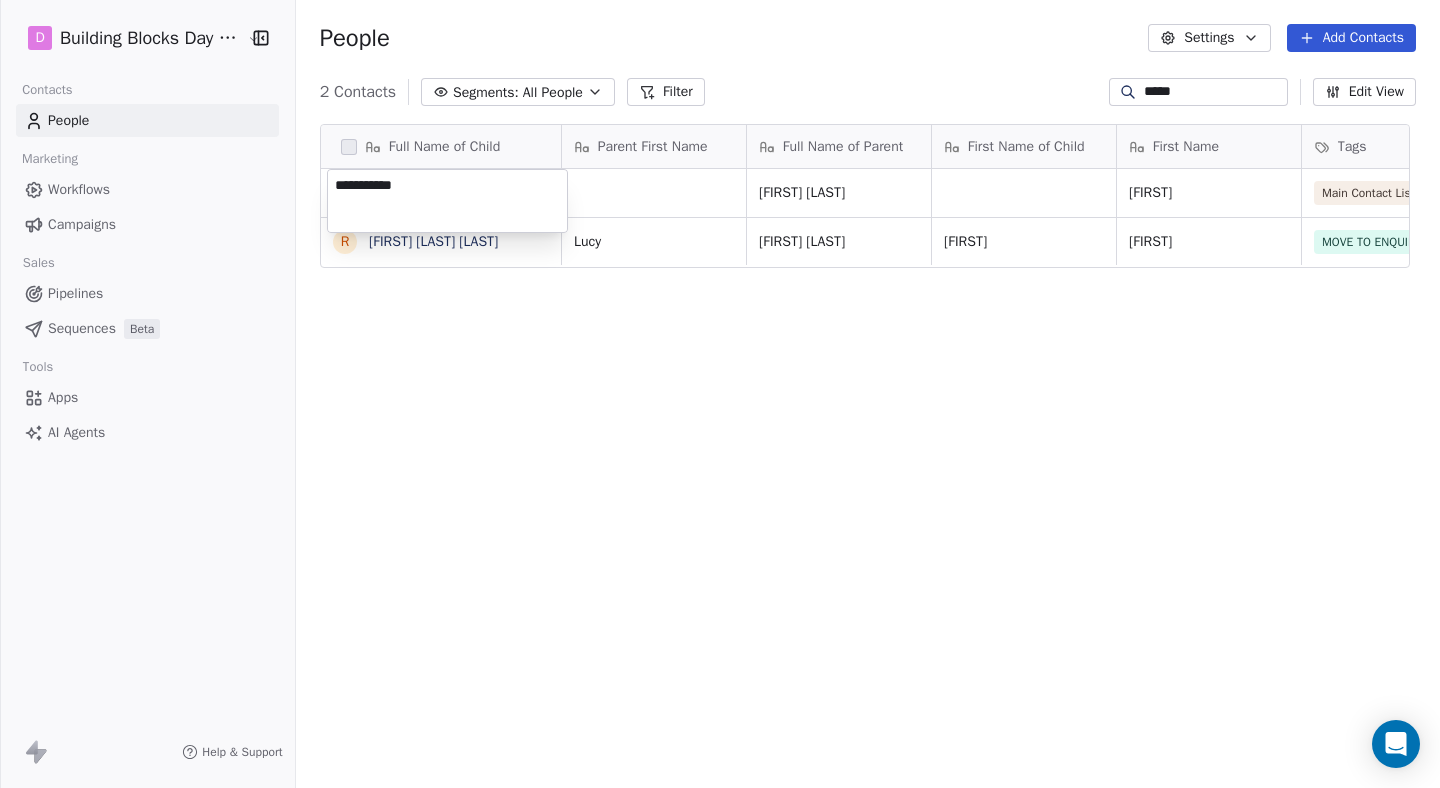 click on "**********" at bounding box center [720, 394] 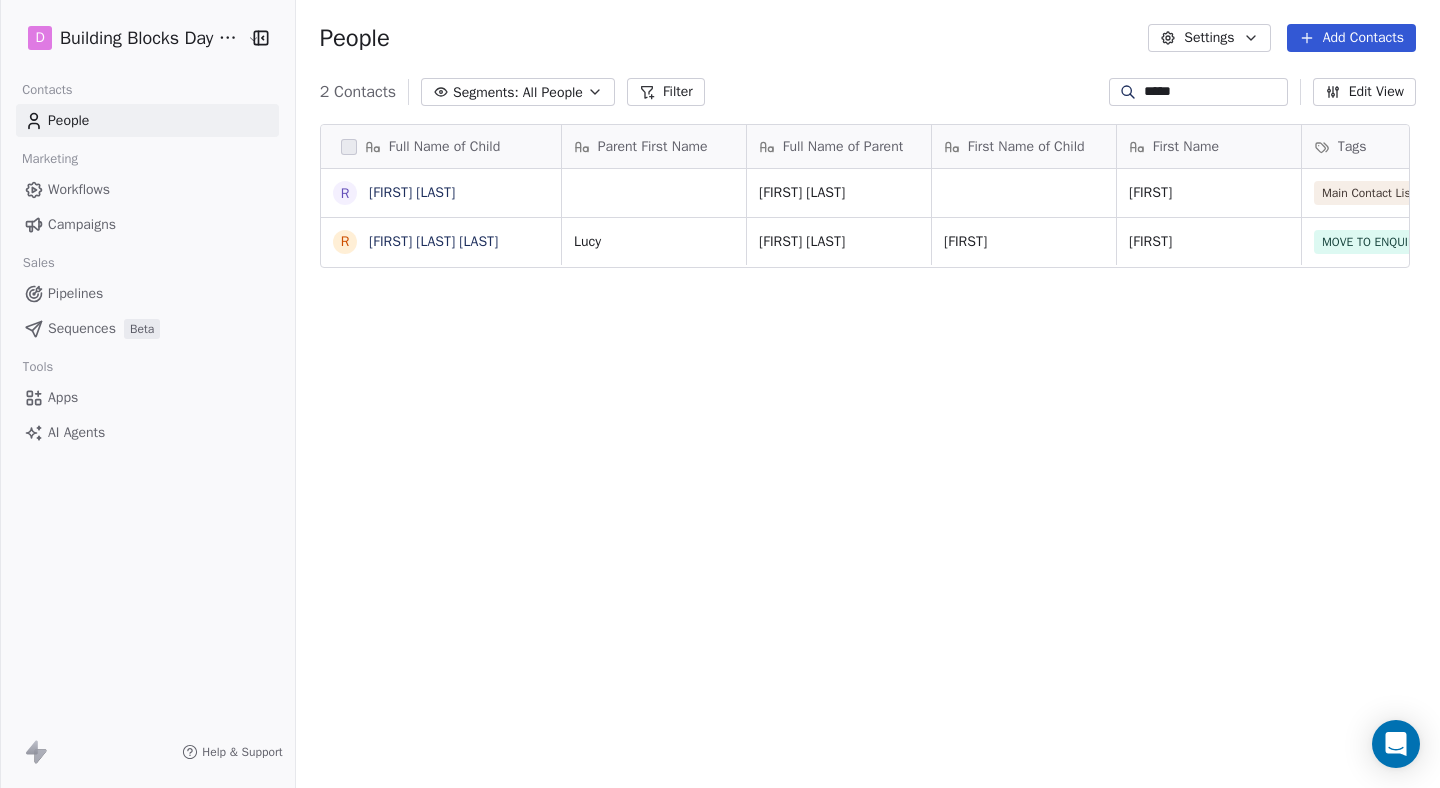 click on "Add Contacts" at bounding box center [1351, 38] 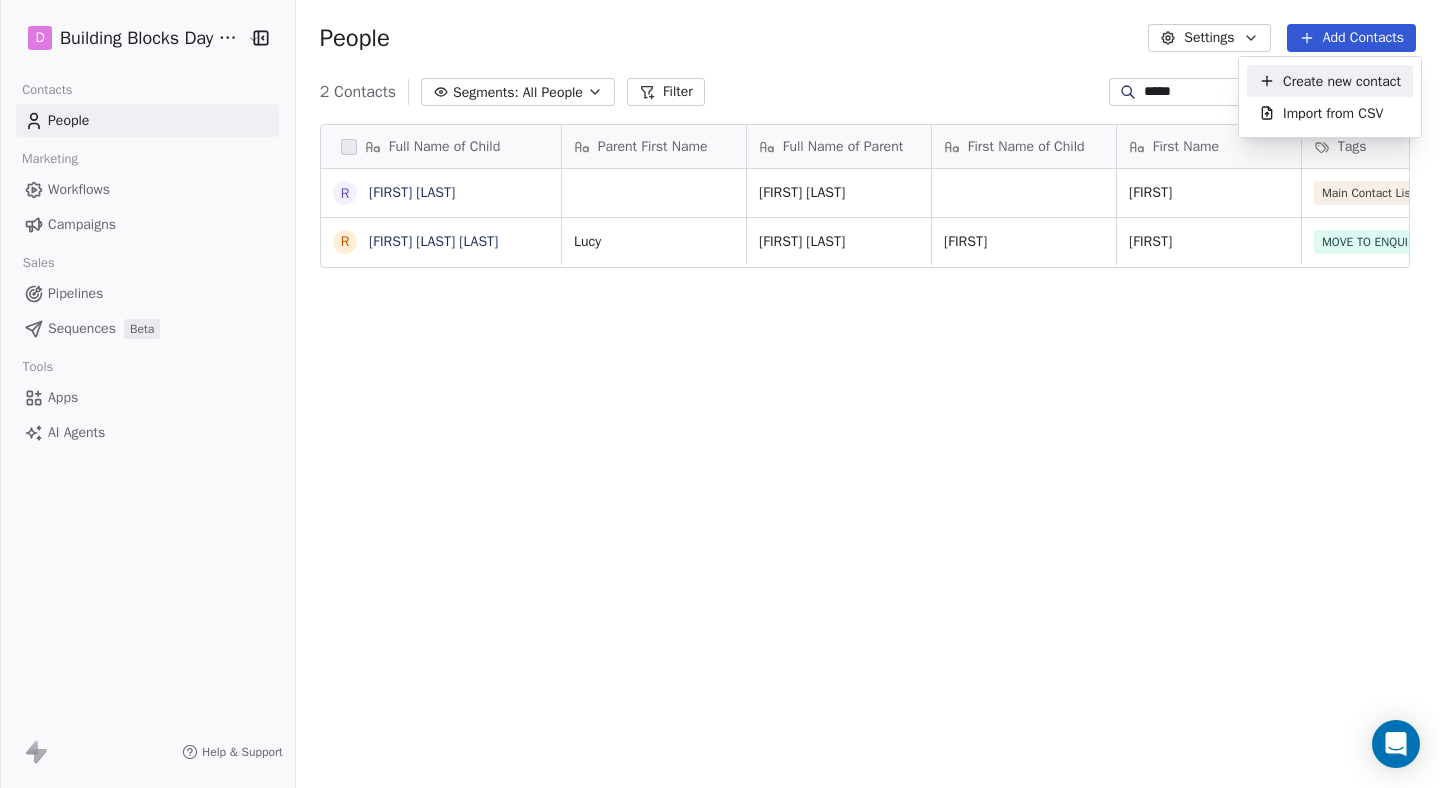 click on "Create new contact" at bounding box center (1342, 81) 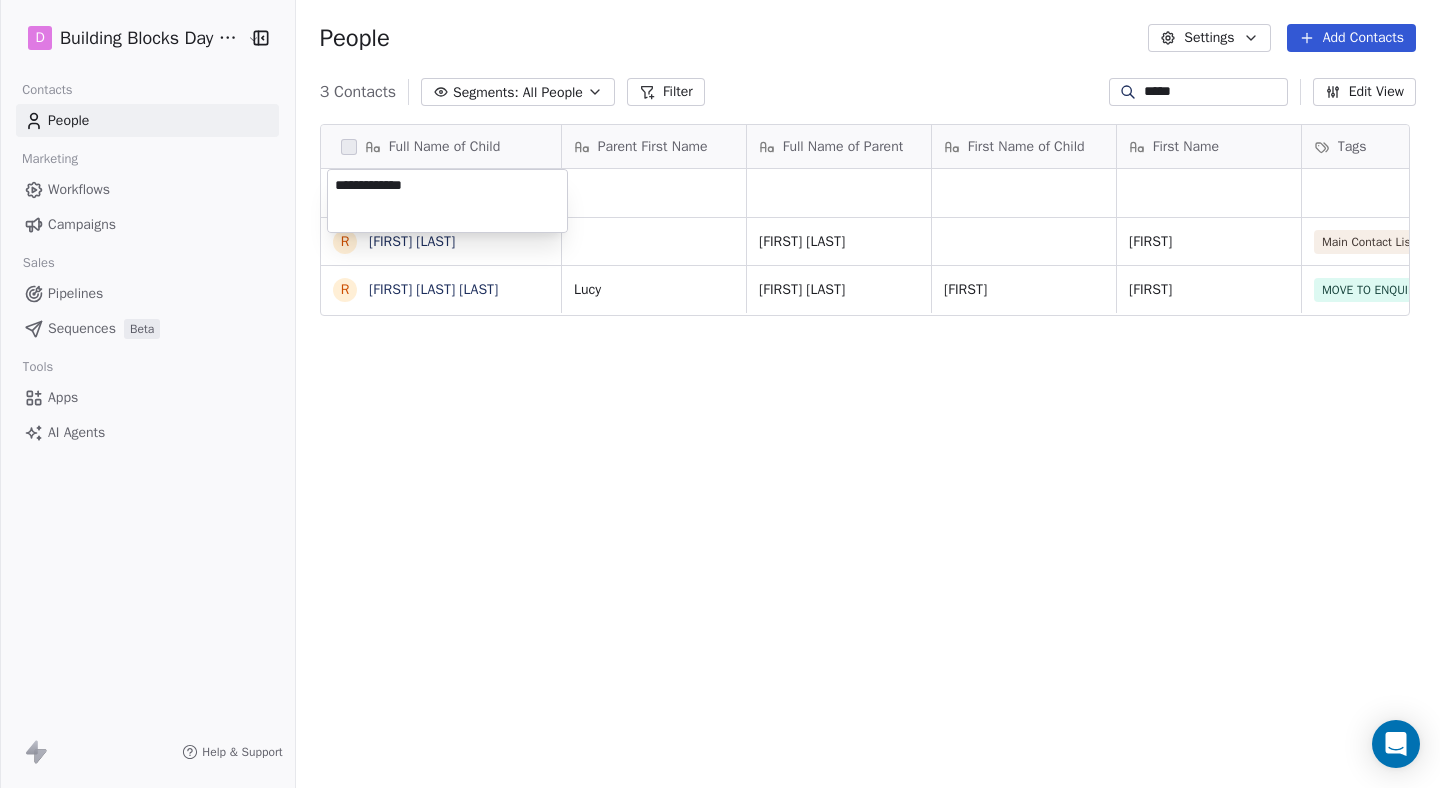type on "**********" 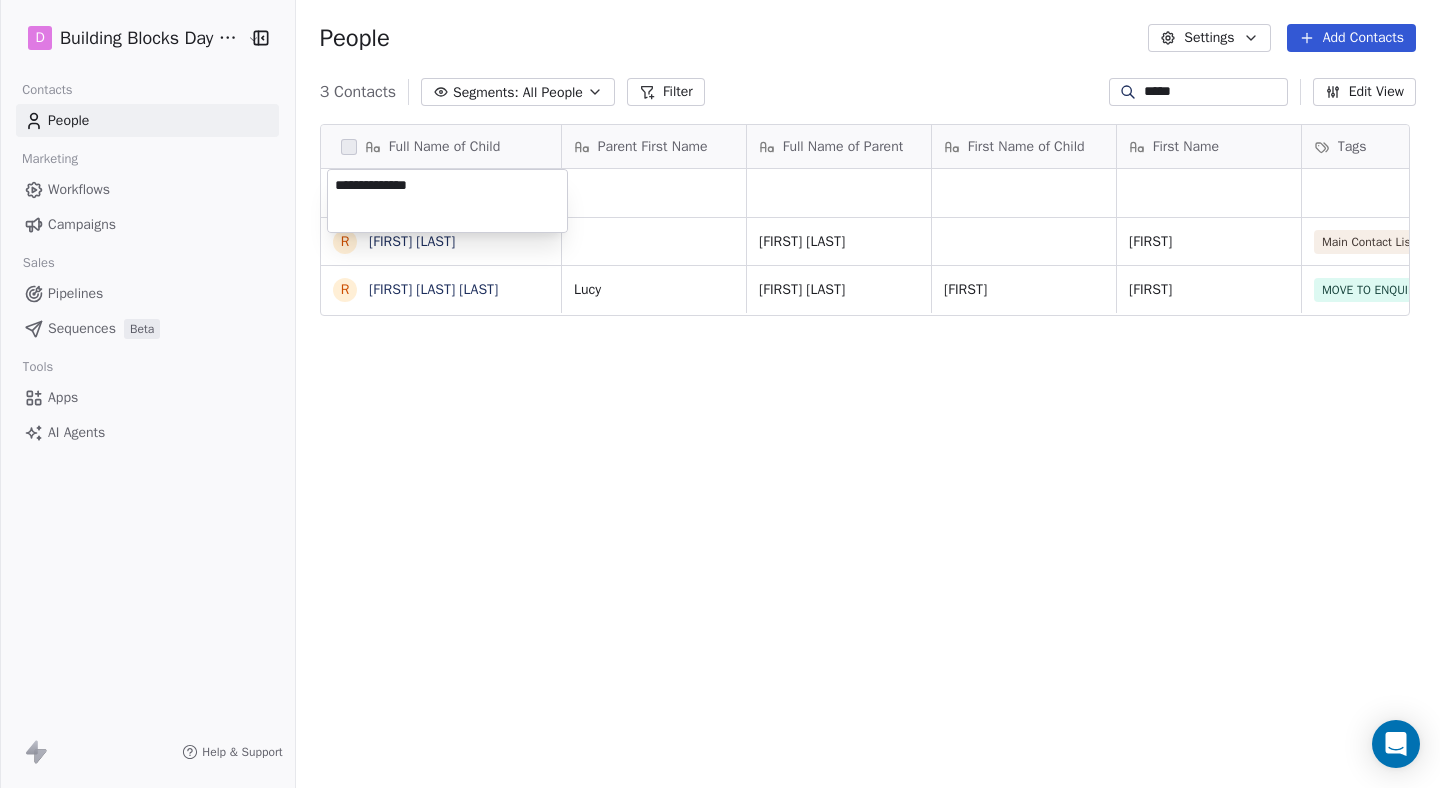 click on "**********" at bounding box center (720, 394) 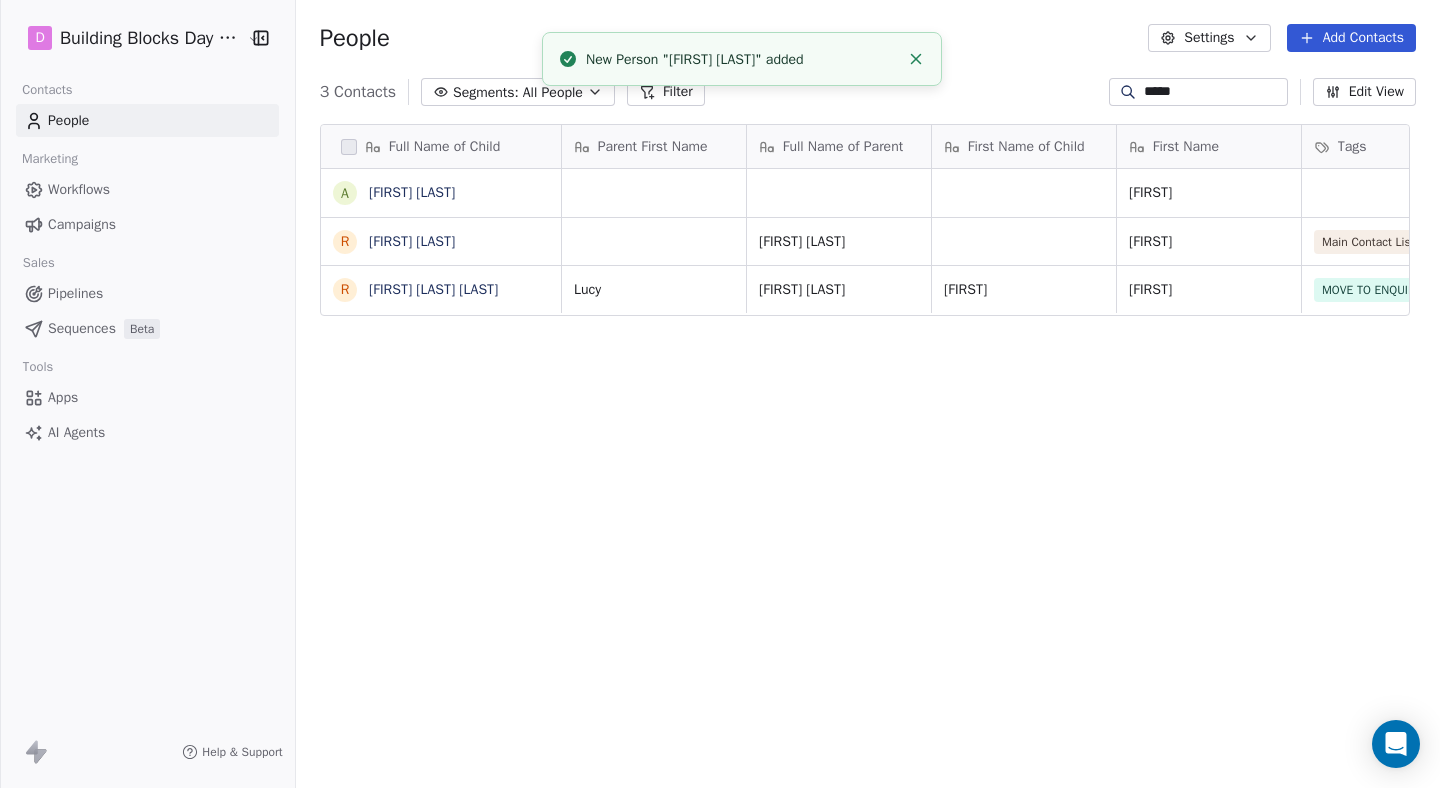 click on "*****" at bounding box center (1214, 92) 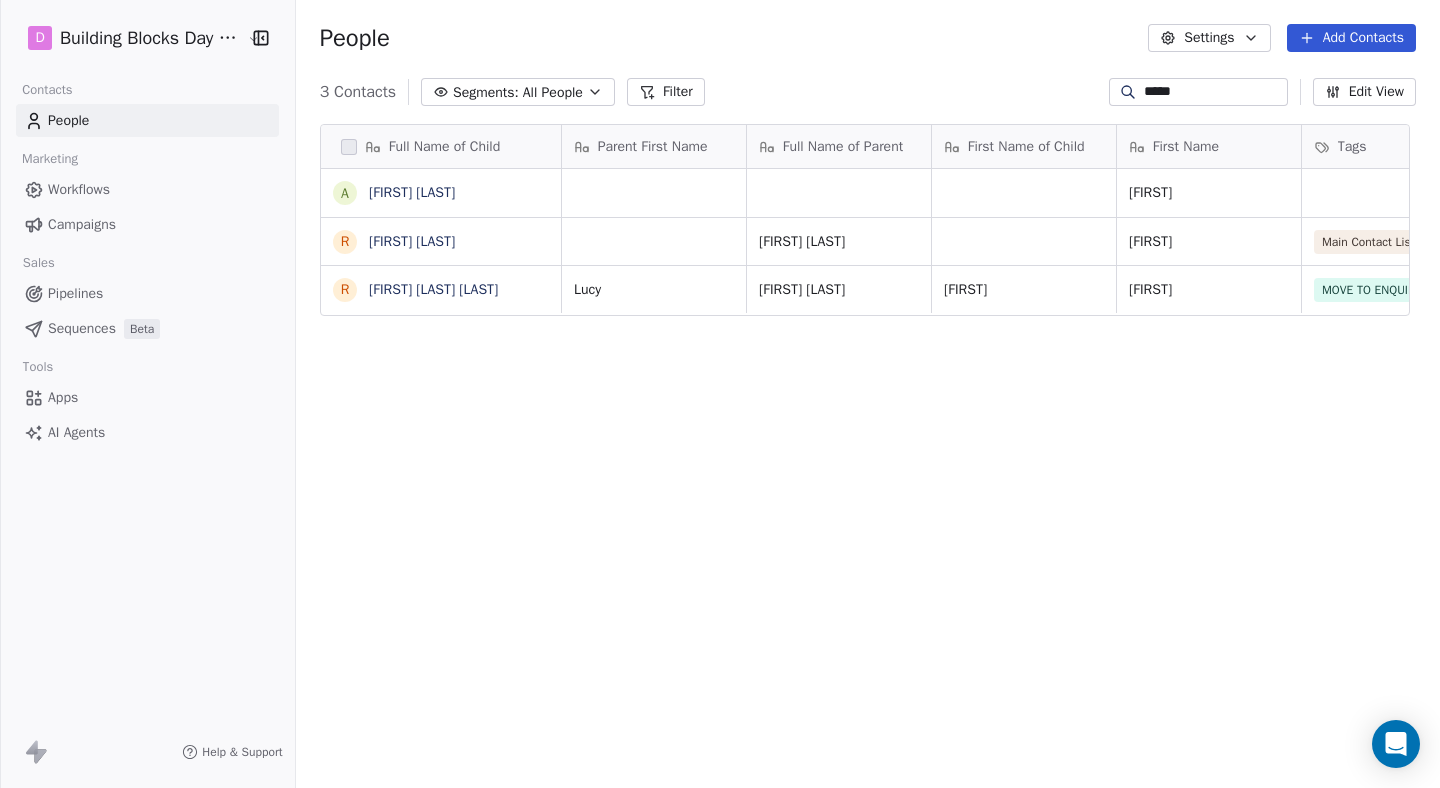 paste on "***" 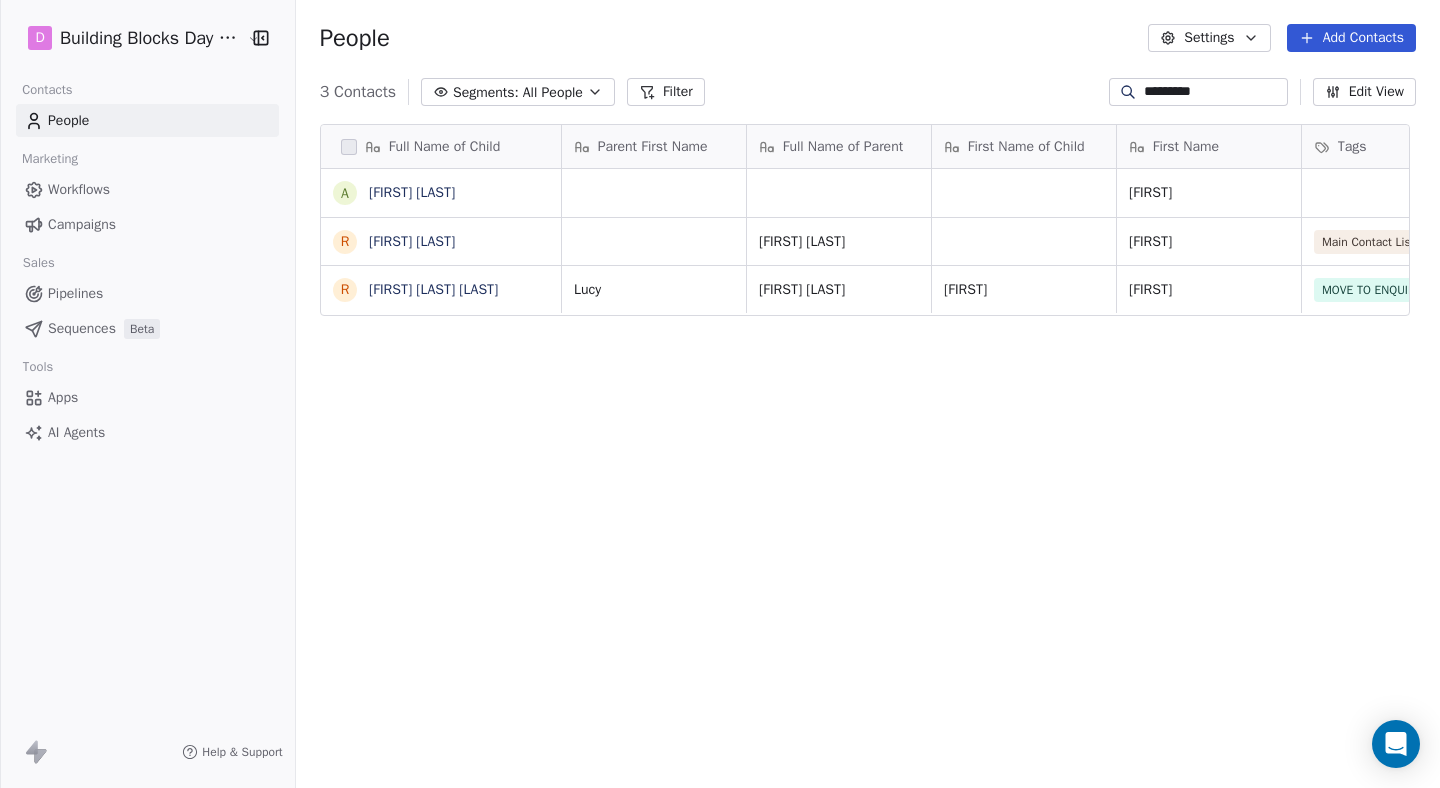 type on "********" 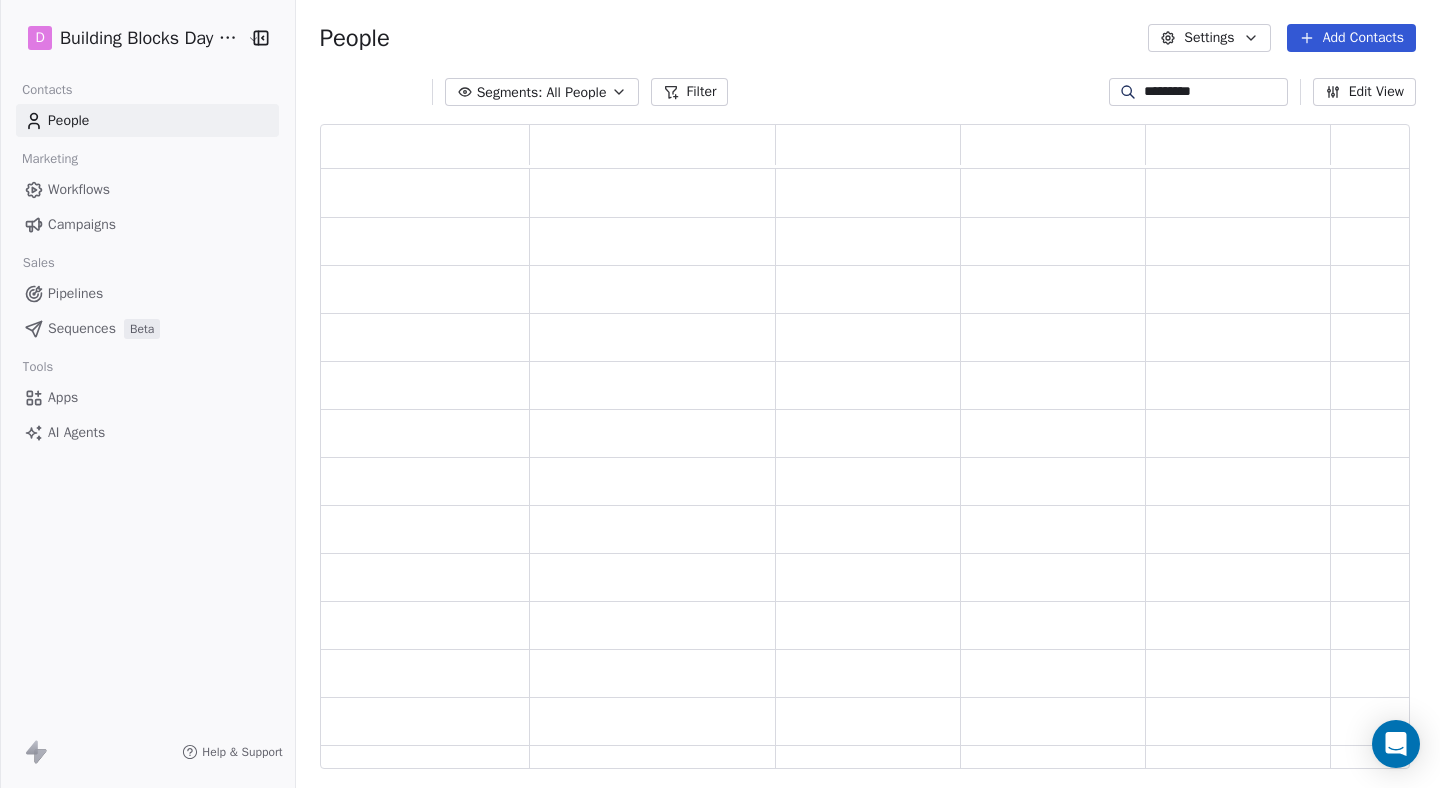 scroll, scrollTop: 0, scrollLeft: 0, axis: both 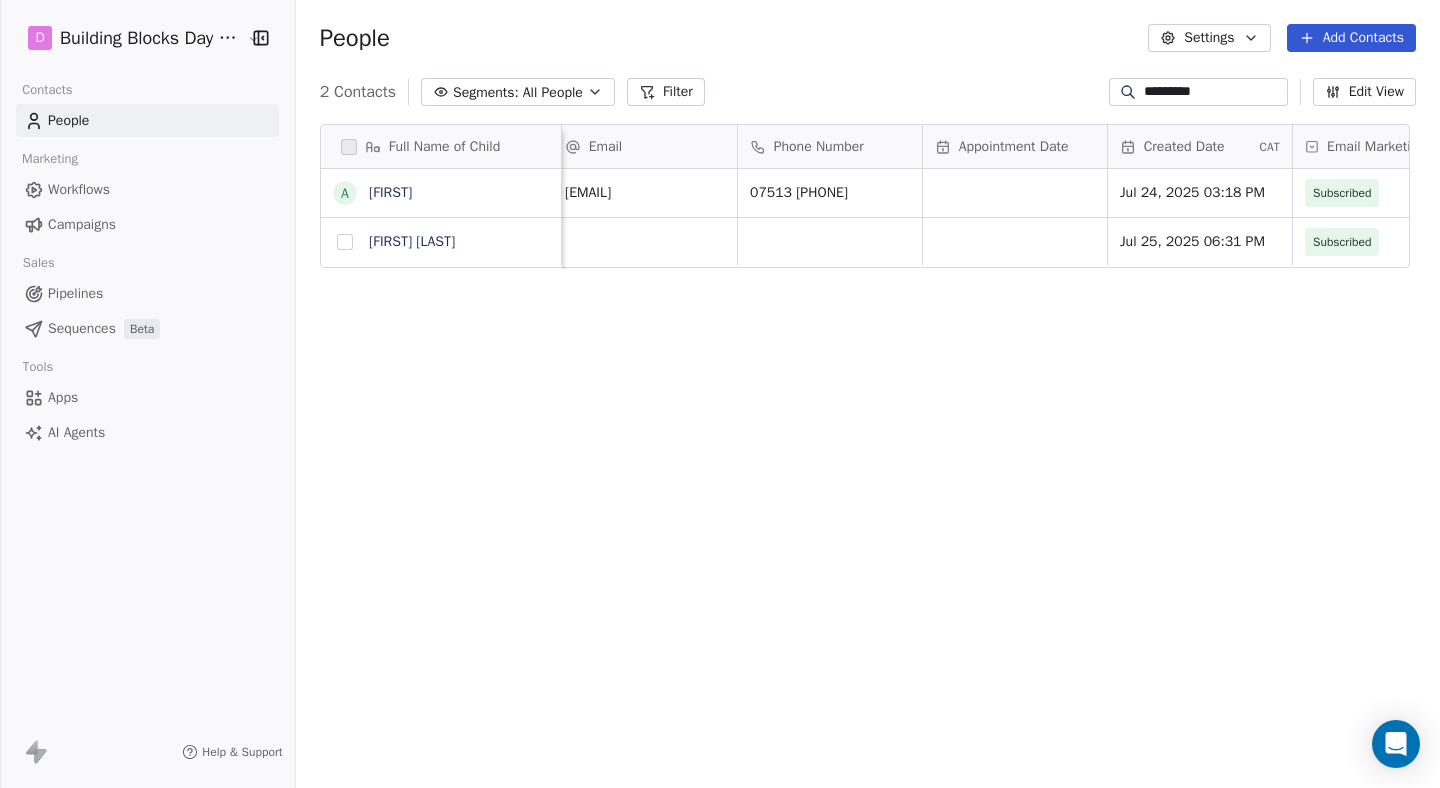 click at bounding box center [345, 242] 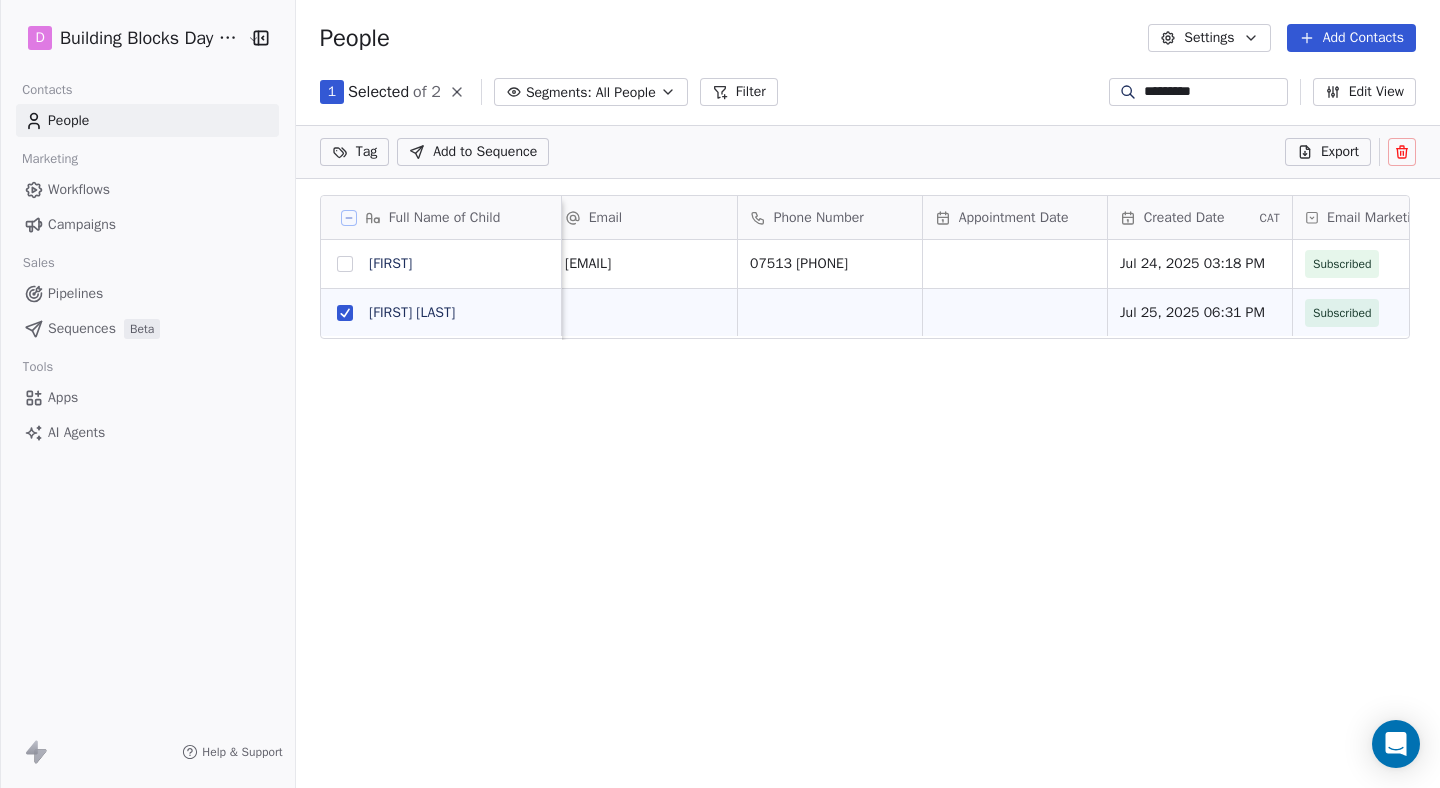 click 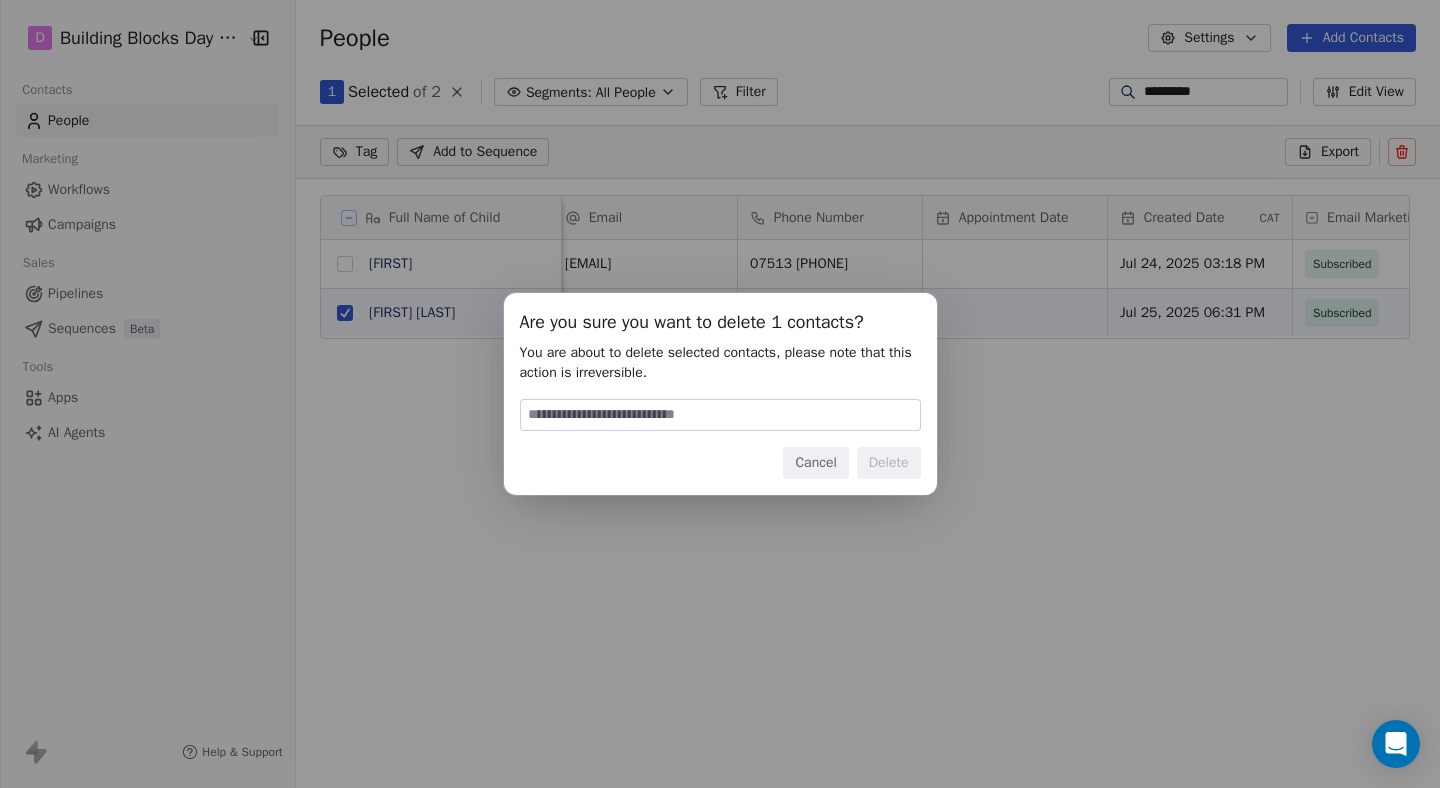 type on "*" 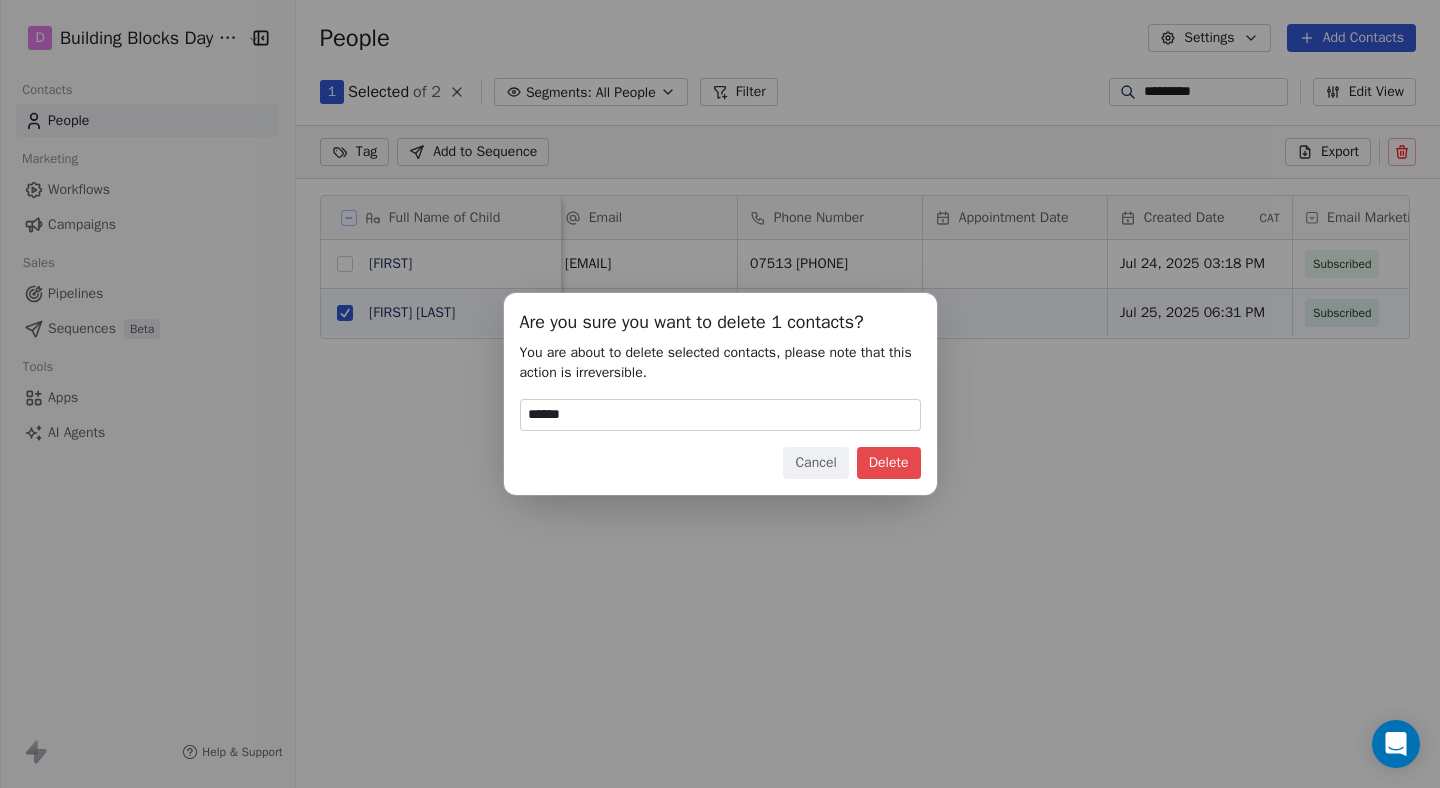 type on "******" 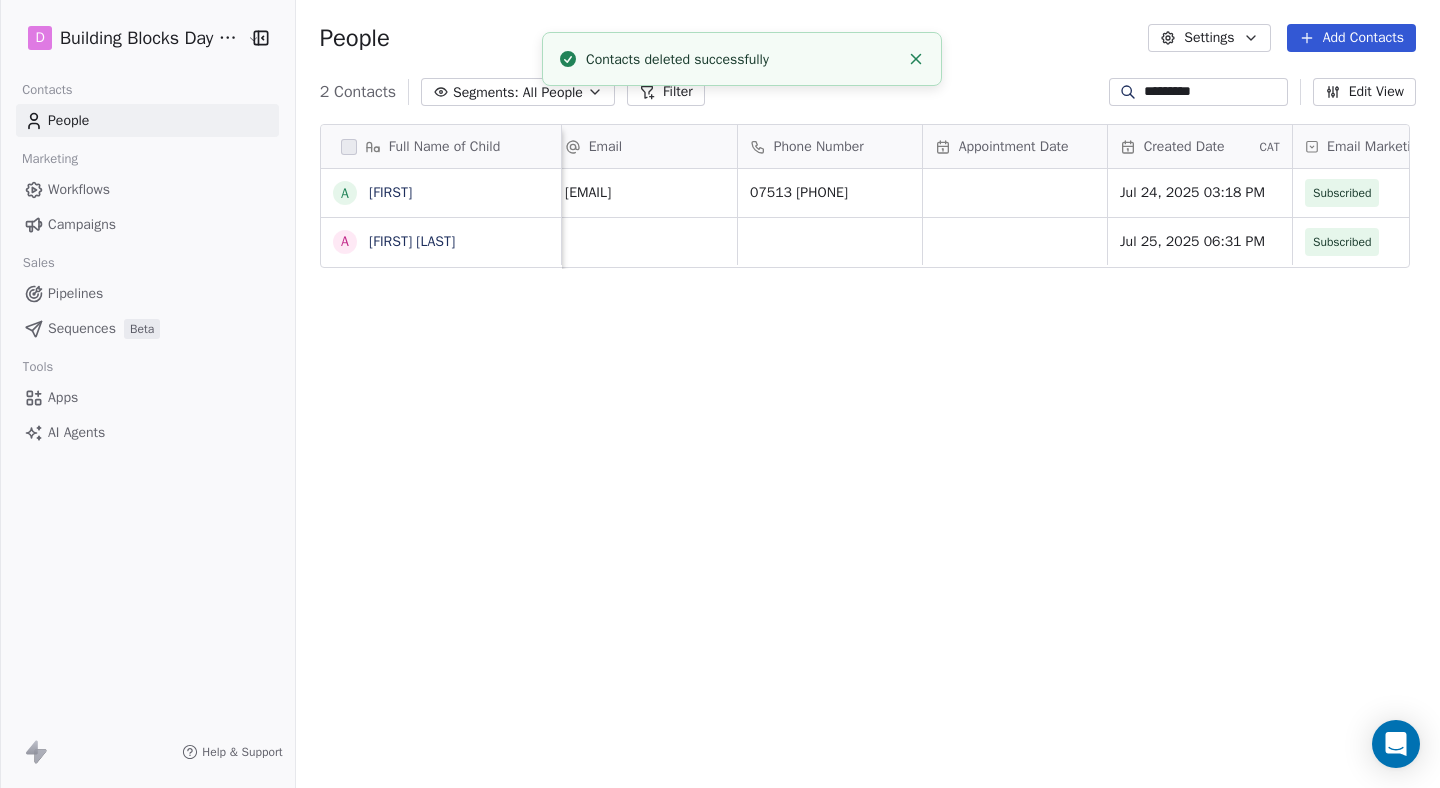 scroll, scrollTop: 0, scrollLeft: 0, axis: both 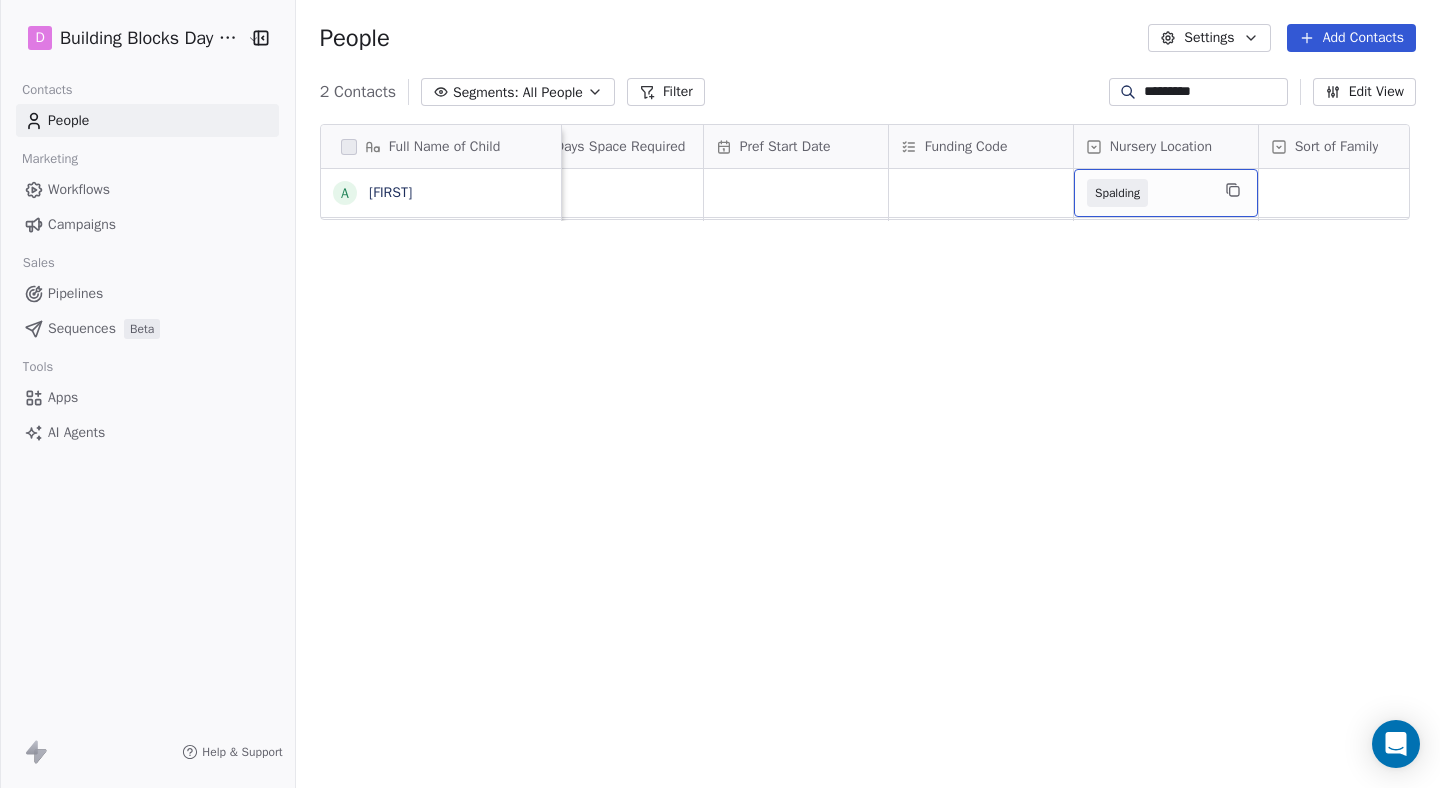 click on "Spalding" at bounding box center (1148, 193) 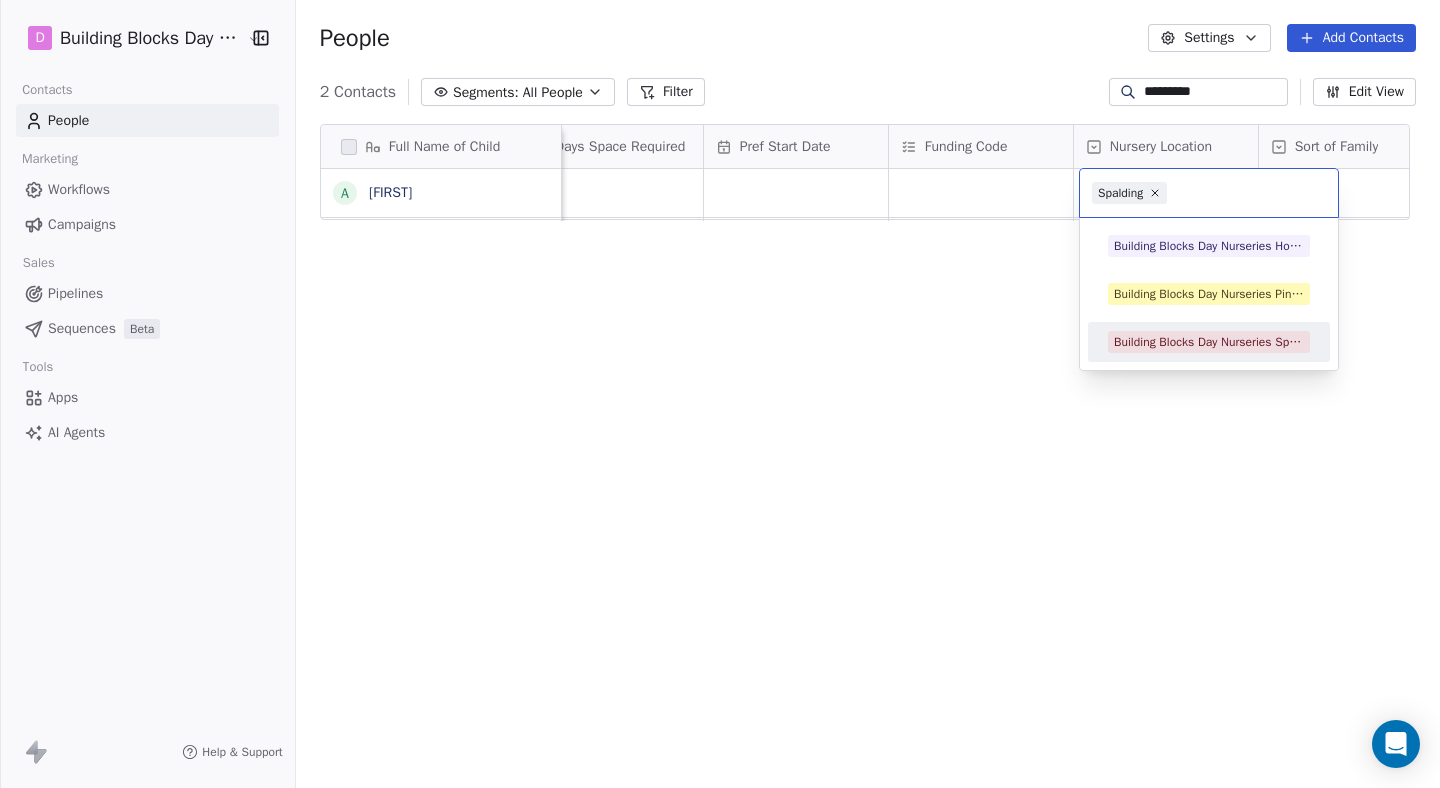 click on "Building Blocks Day Nurseries Spalding" at bounding box center [1209, 342] 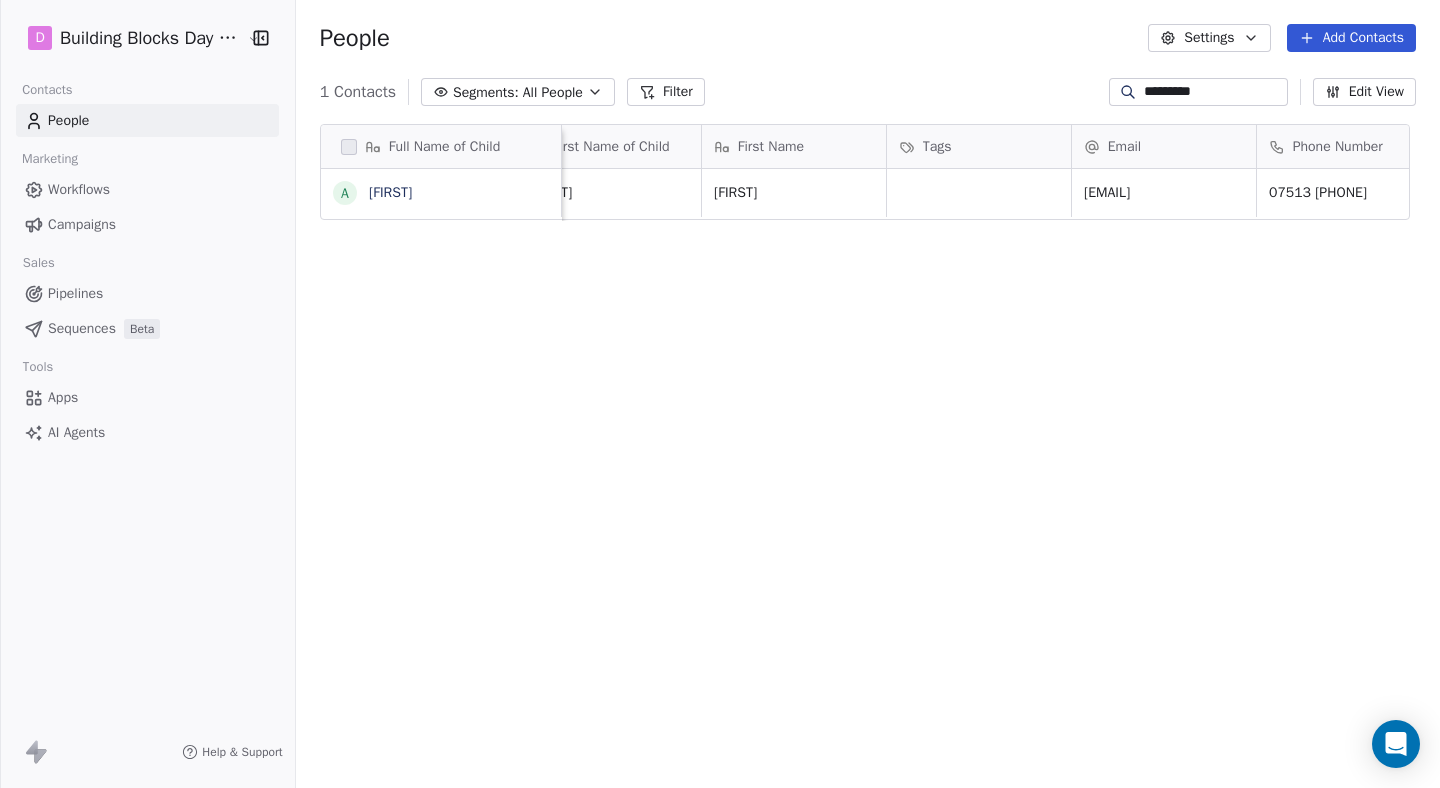 scroll, scrollTop: 0, scrollLeft: 344, axis: horizontal 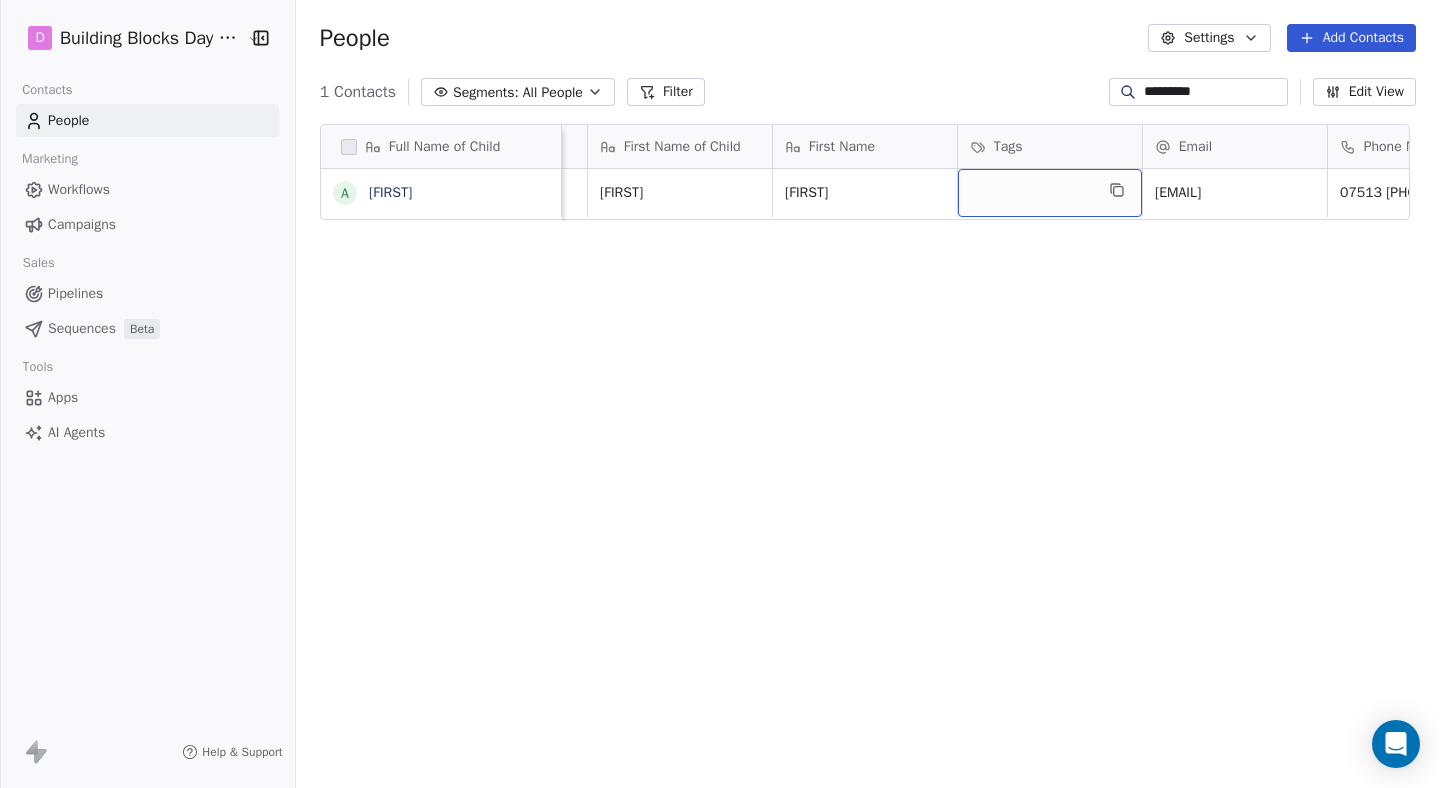 click at bounding box center (1050, 193) 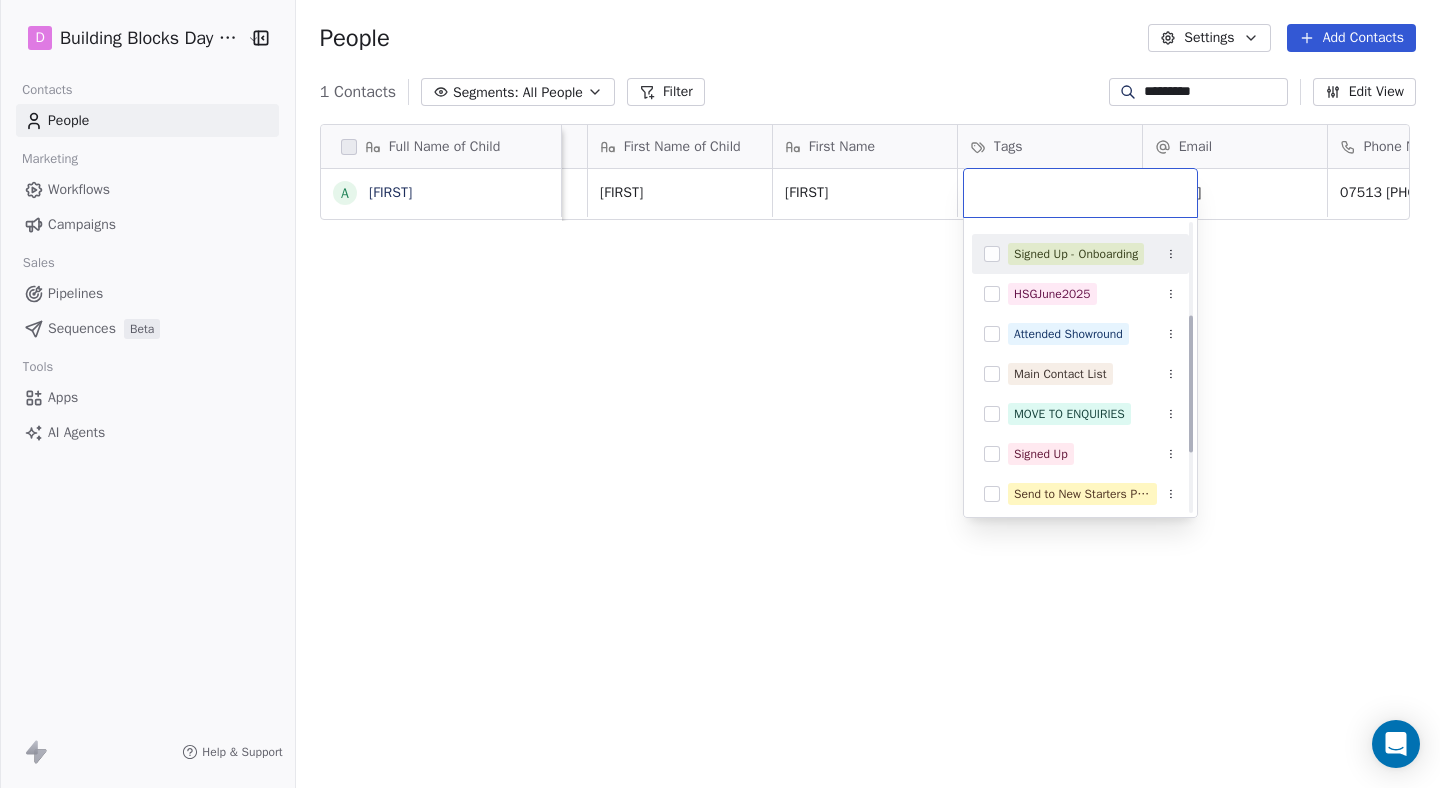 scroll, scrollTop: 193, scrollLeft: 0, axis: vertical 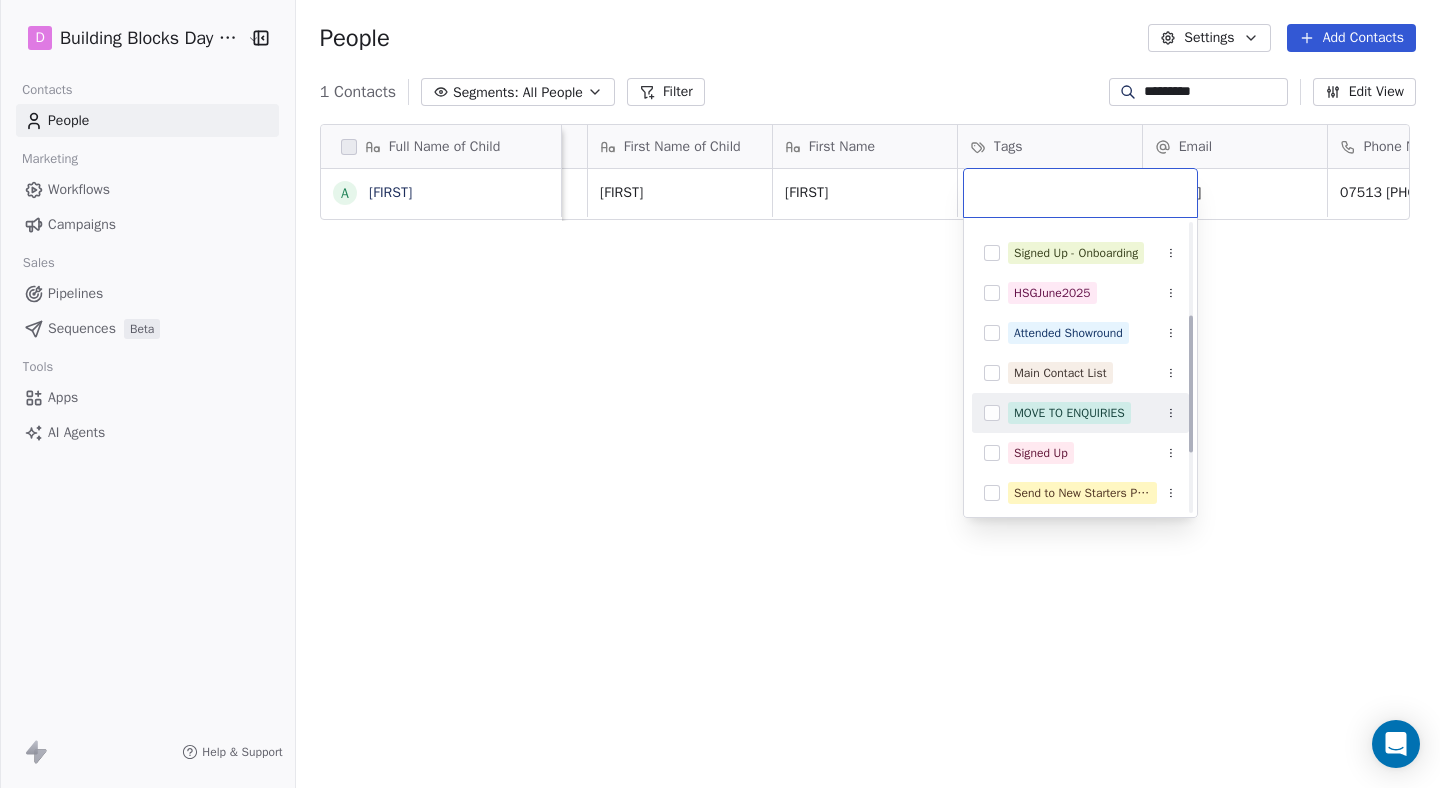 click on "MOVE TO ENQUIRIES" at bounding box center [1069, 413] 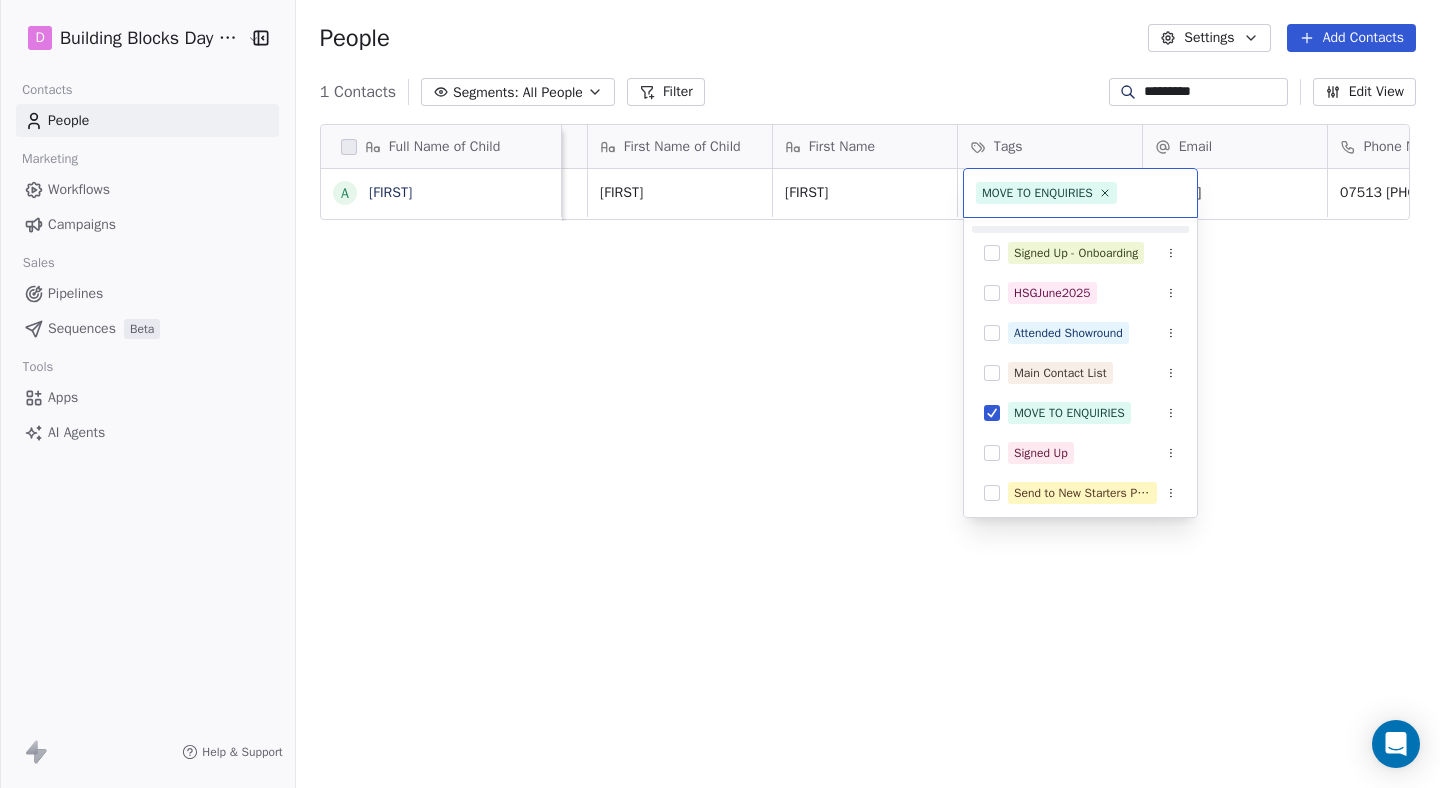 click on "Full Name of Child A Abdullah Parent First Name Full Name of Parent First Name of Child First Name Tags Email Phone Number Appointment Date Created Date CAT Email Marketing Consent Rayhan Rayhan Abdullah Abdullah [EMAIL] [PHONE] Jul 24, 2025 03:18 PM Subscribed
To pick up a draggable item, press the space bar.
While dragging, use the arrow keys to move the item.
Press space again to drop the item in its new position, or press escape to cancel.
MOVE TO ENQUIRIES About to Start Doesn't want space Appointment Booked Full Onboarding Information Funding Information Signed Up - Onboarding HSGJune2025 Attended Showround Main Contact List MOVE TO ENQUIRIES Signed Up Send to New Starters Pipeline Sign up Only" at bounding box center [720, 394] 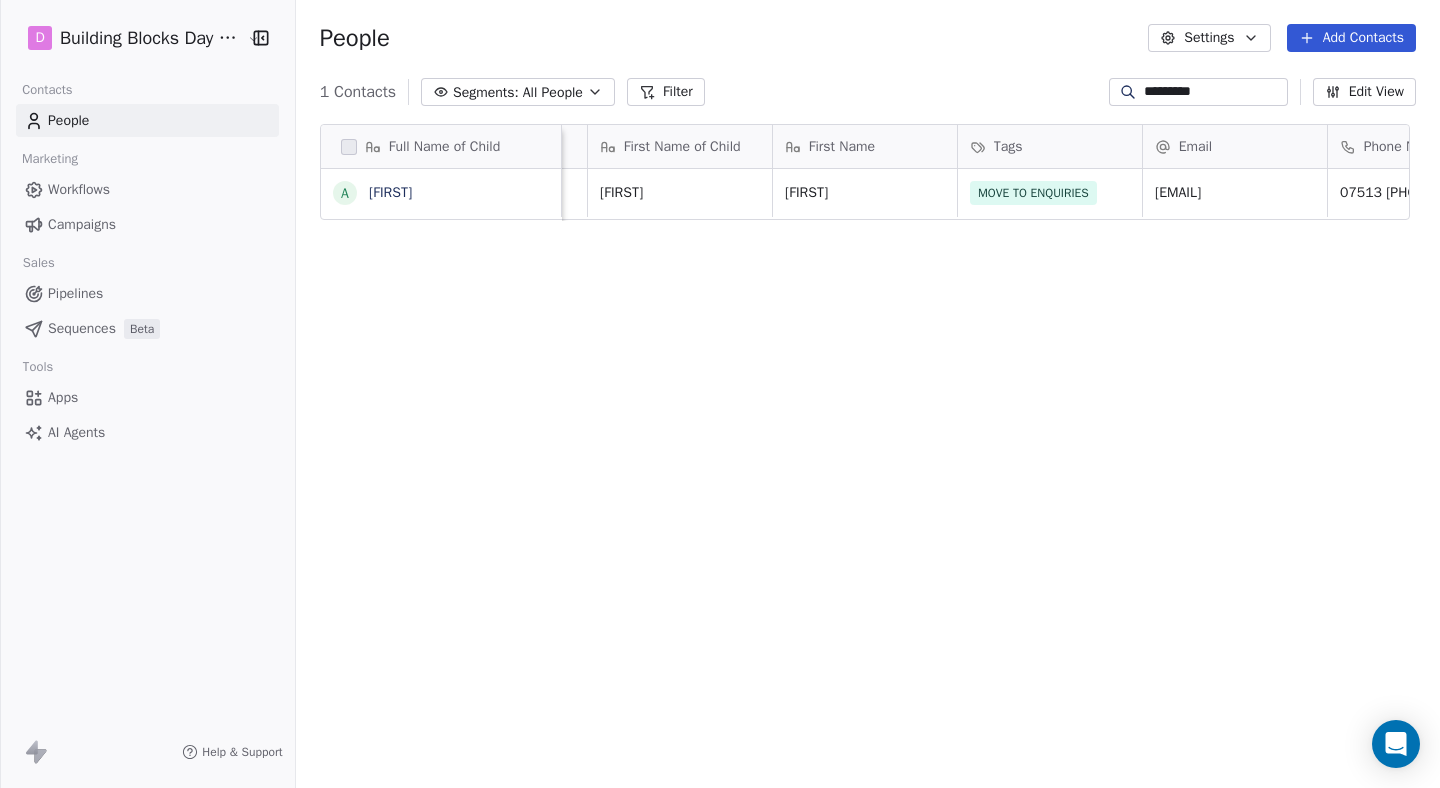 click on "Pipelines" at bounding box center (75, 293) 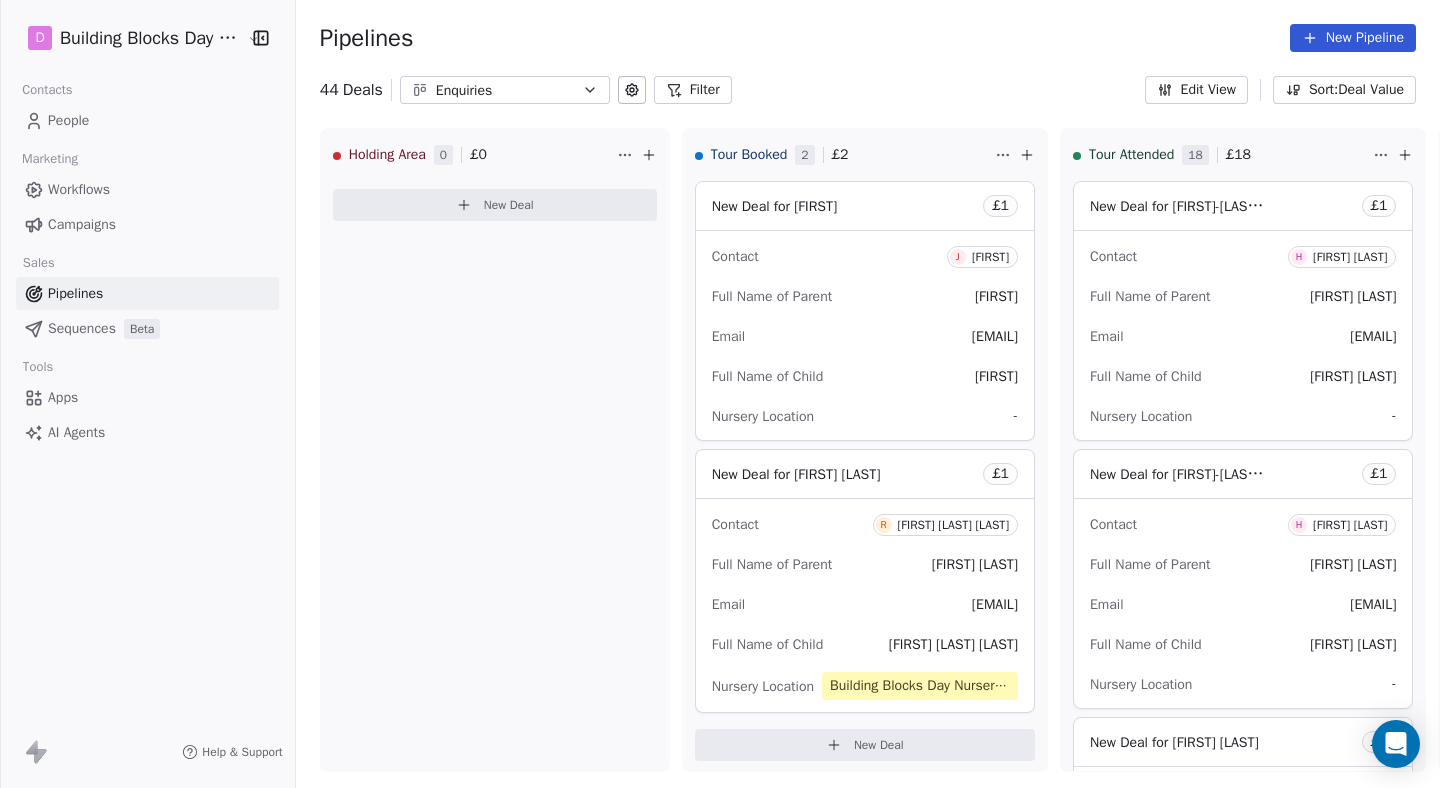 click on "Pipelines" at bounding box center [75, 293] 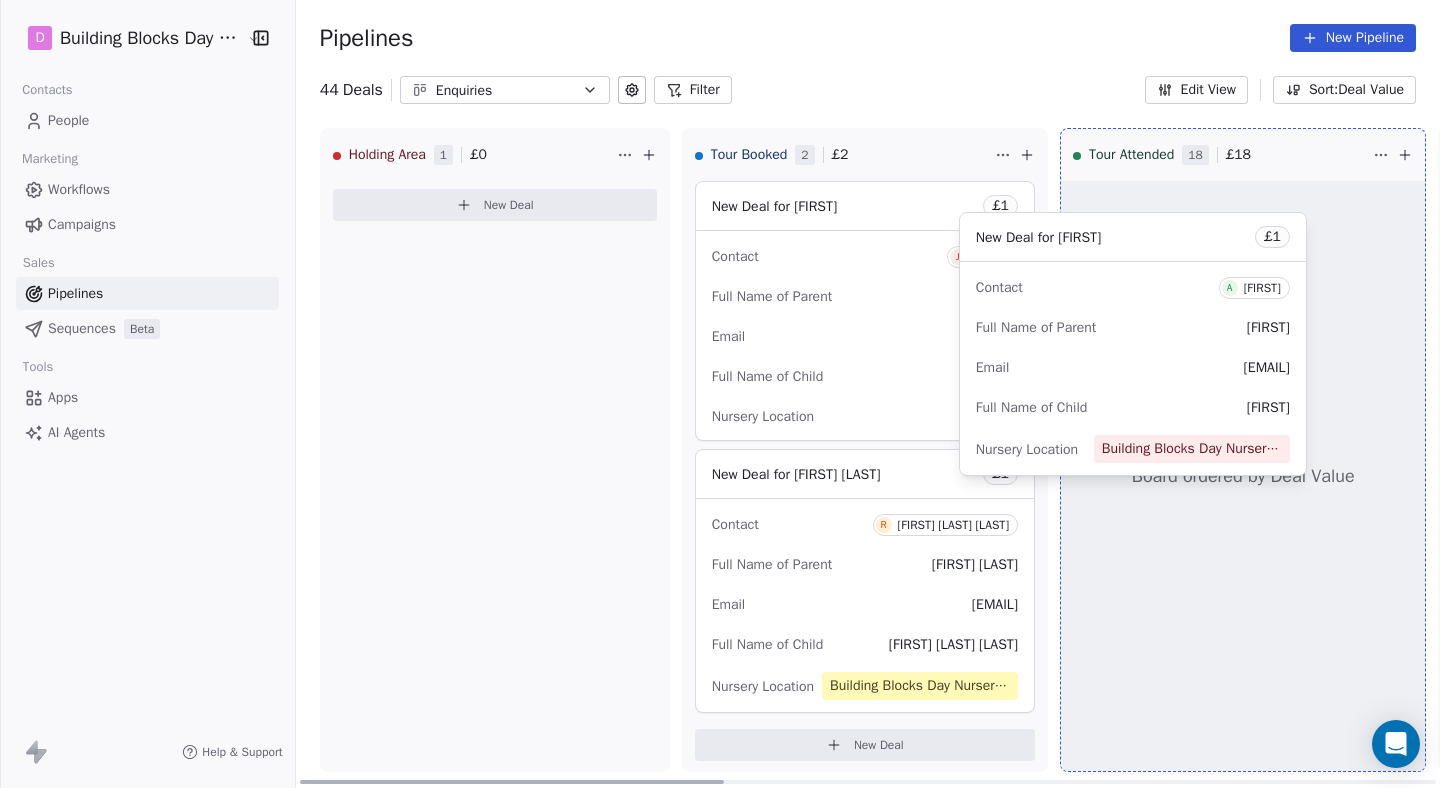 drag, startPoint x: 410, startPoint y: 204, endPoint x: 1030, endPoint y: 235, distance: 620.77454 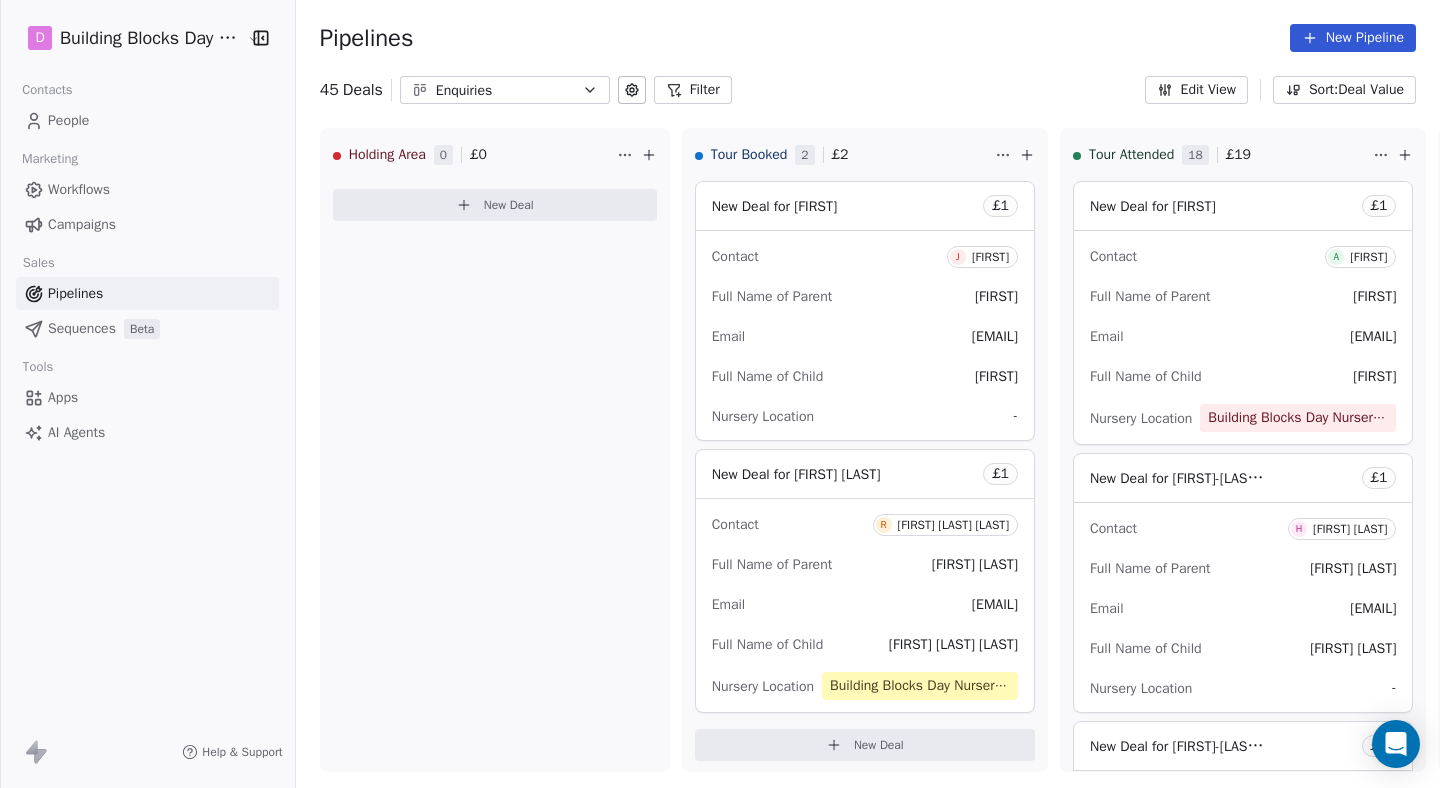 click on "People" at bounding box center (68, 120) 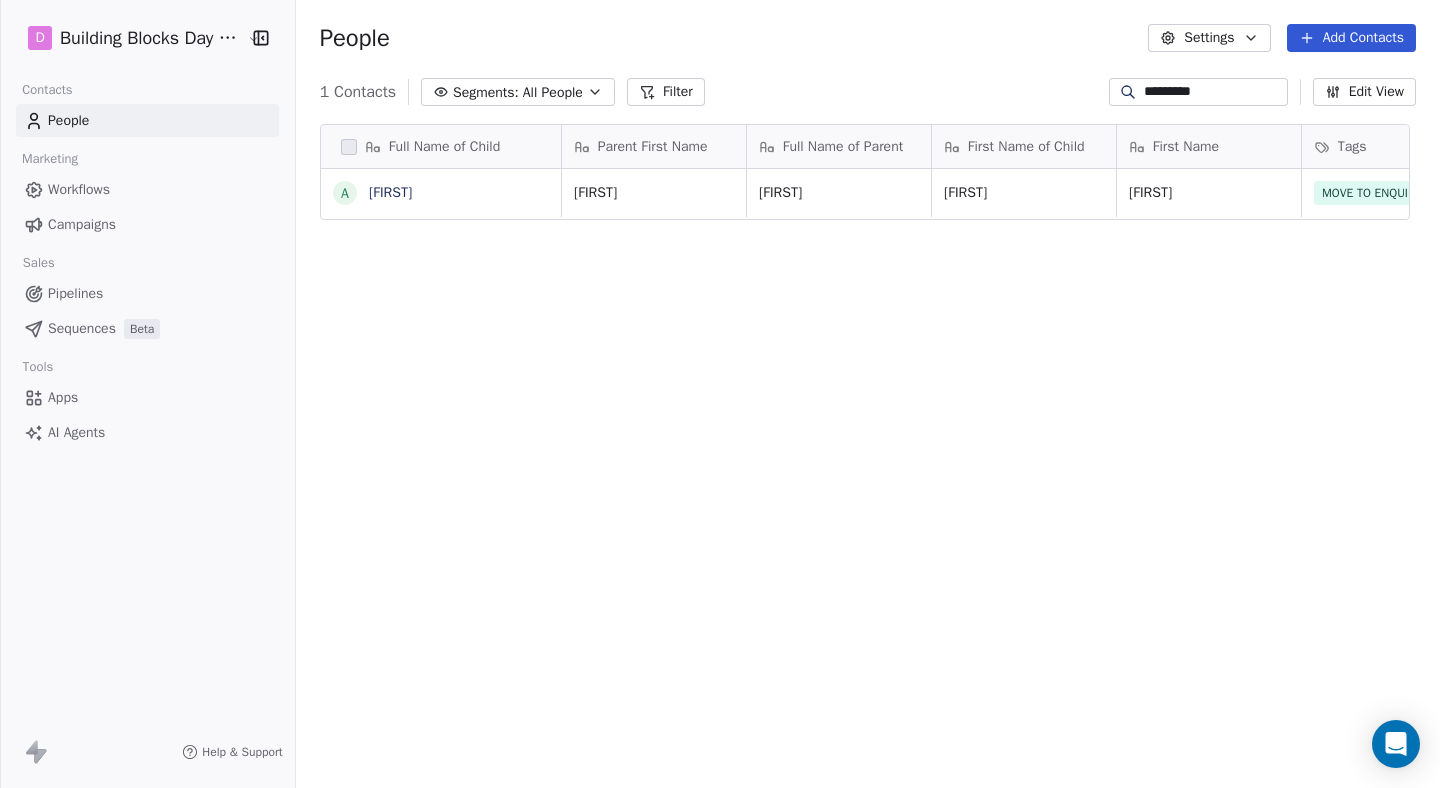 scroll, scrollTop: 0, scrollLeft: 0, axis: both 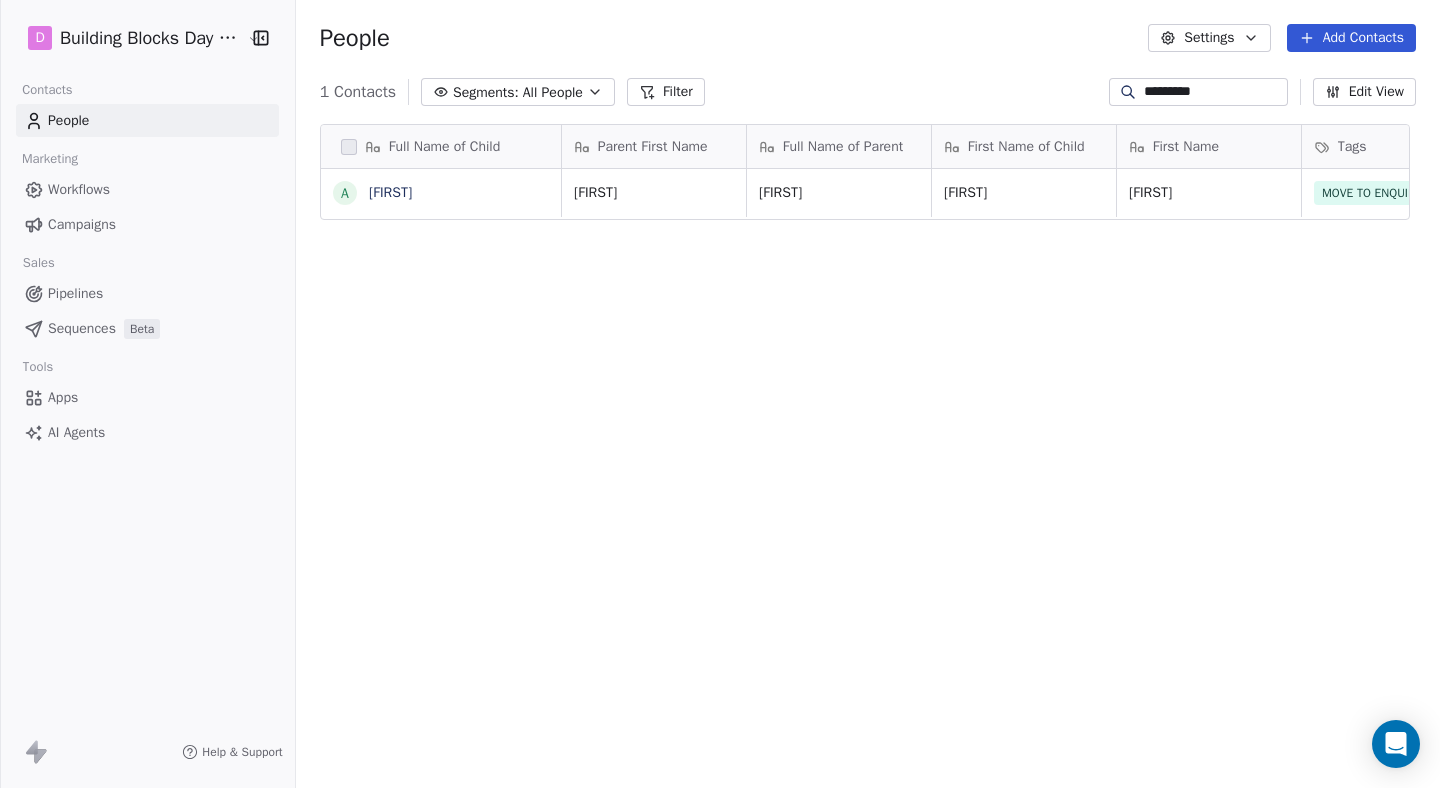 drag, startPoint x: 1245, startPoint y: 97, endPoint x: 912, endPoint y: 43, distance: 337.34998 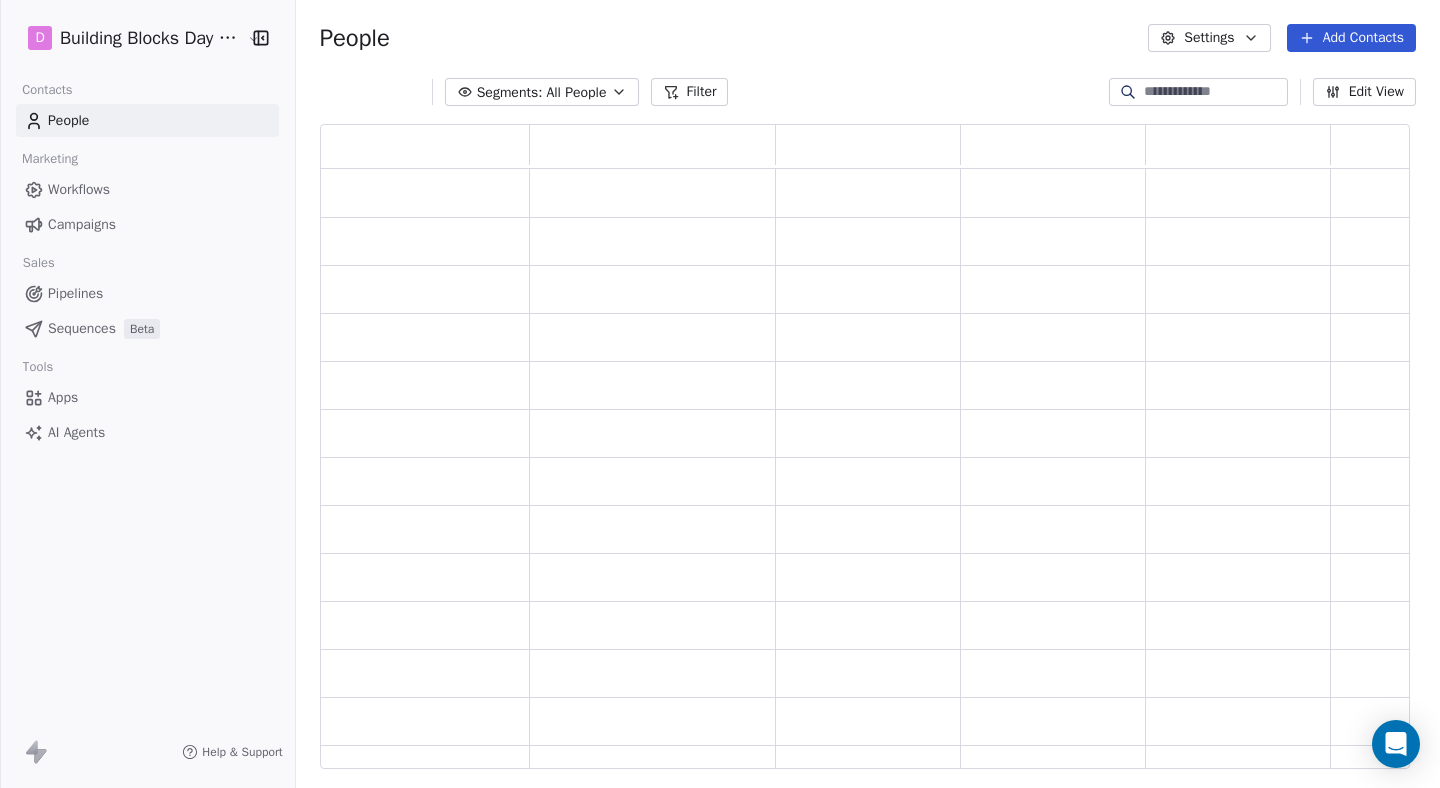 scroll, scrollTop: 0, scrollLeft: 0, axis: both 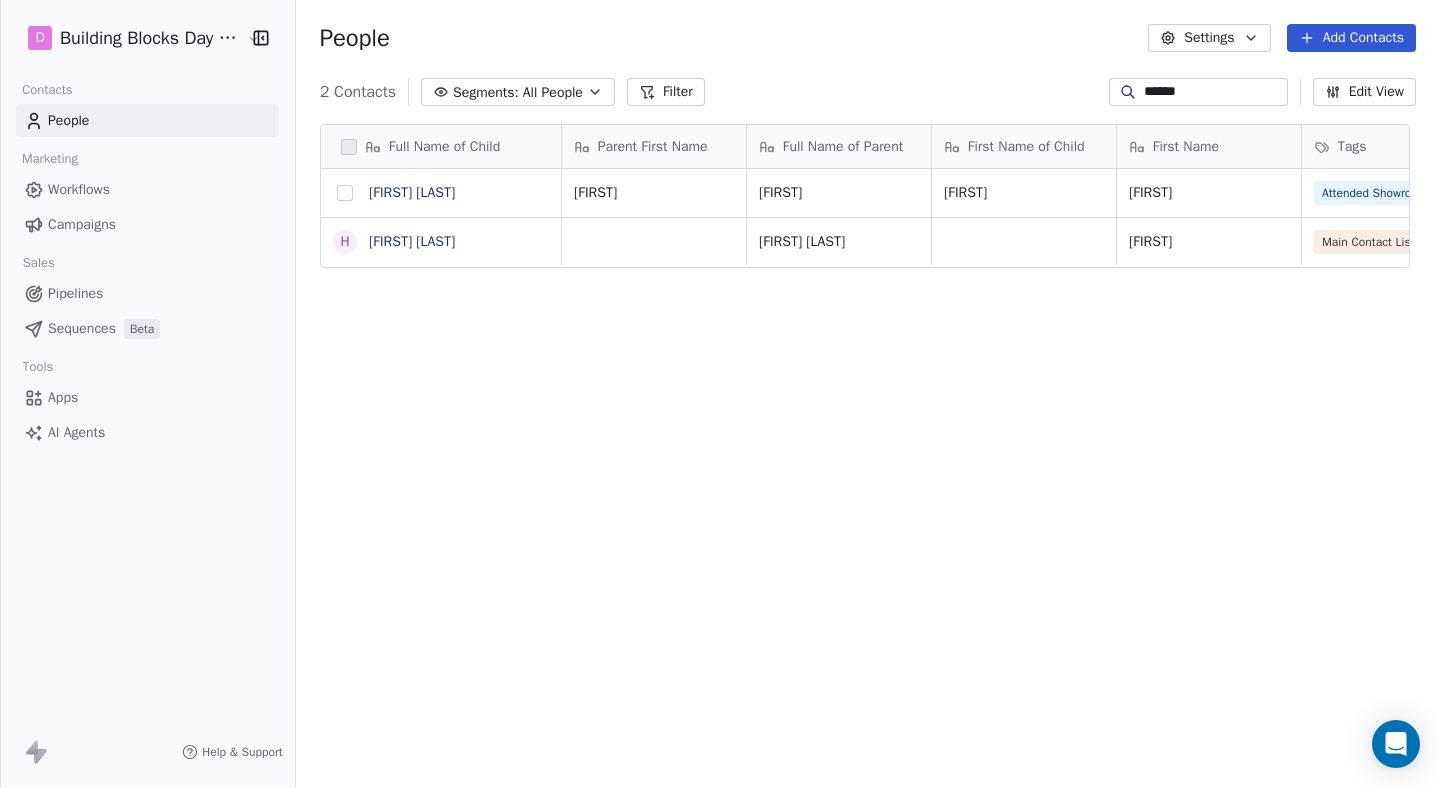 type on "******" 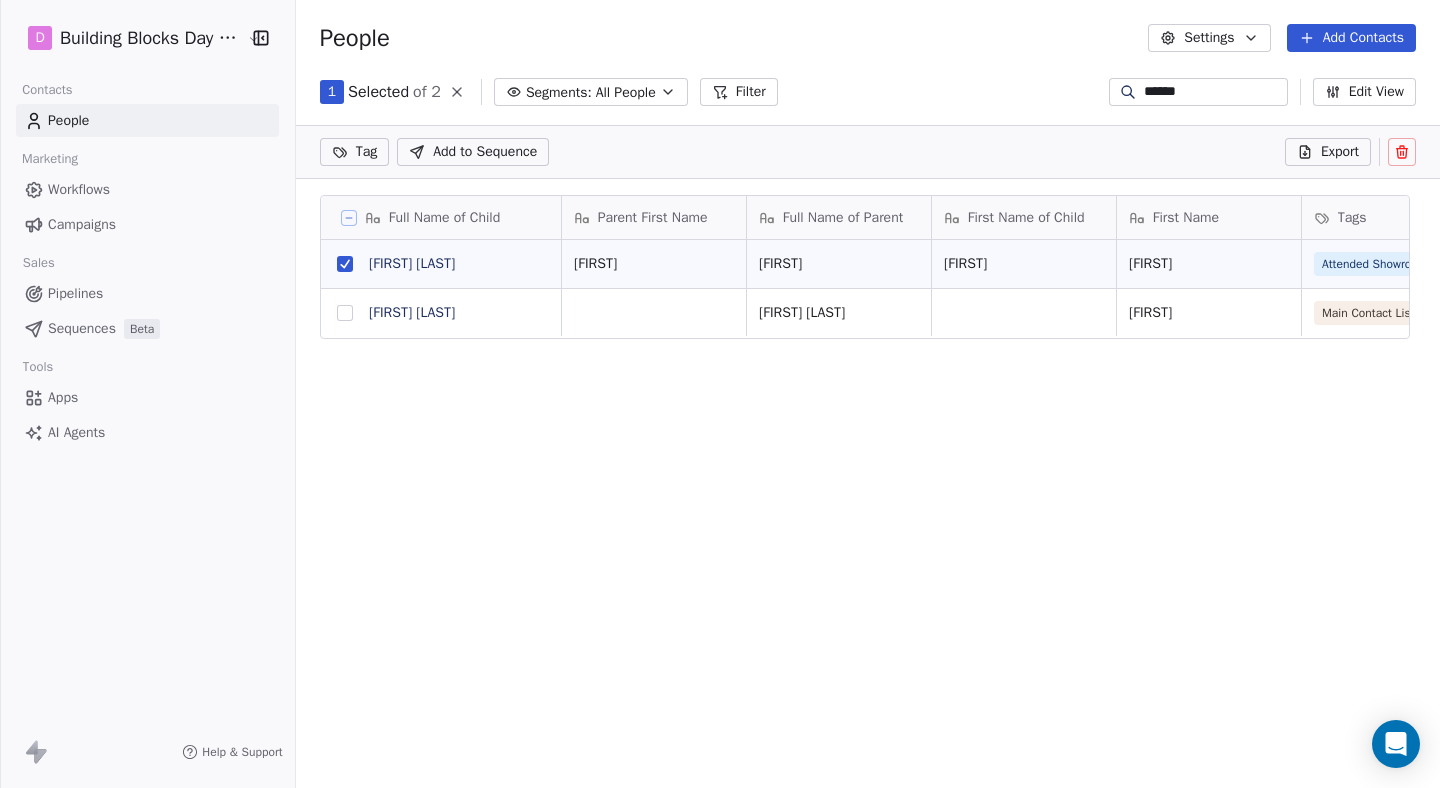 scroll, scrollTop: 623, scrollLeft: 1138, axis: both 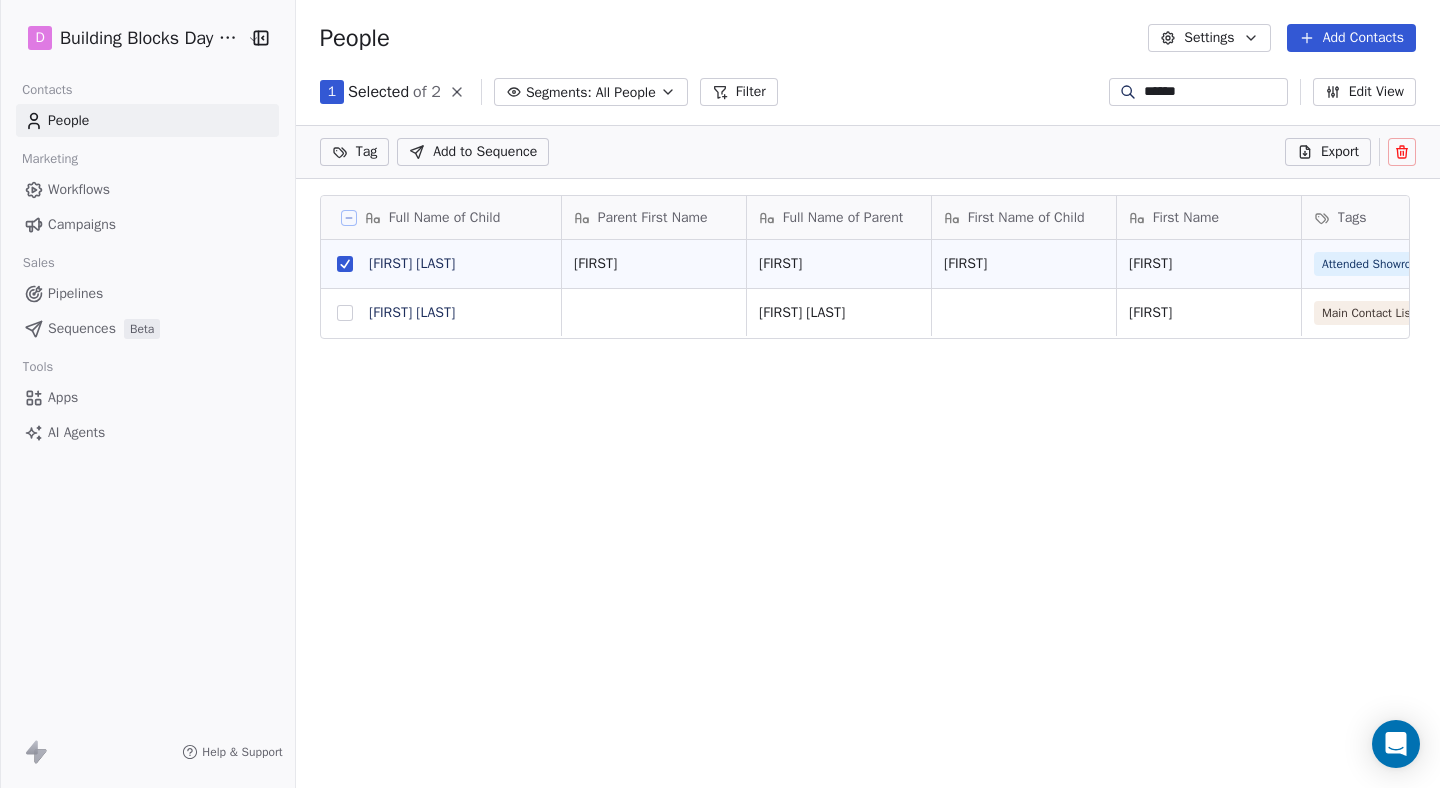 click 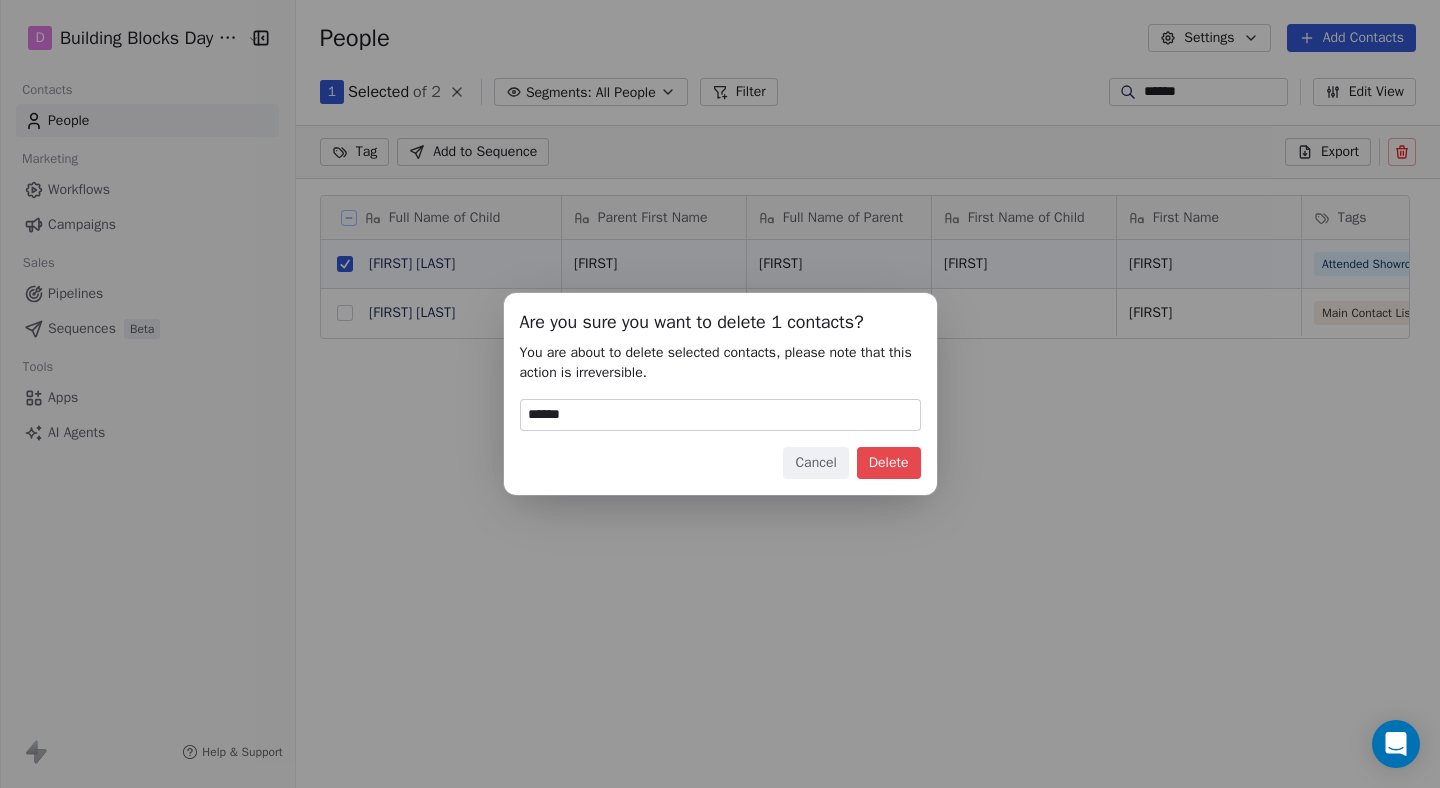 type on "******" 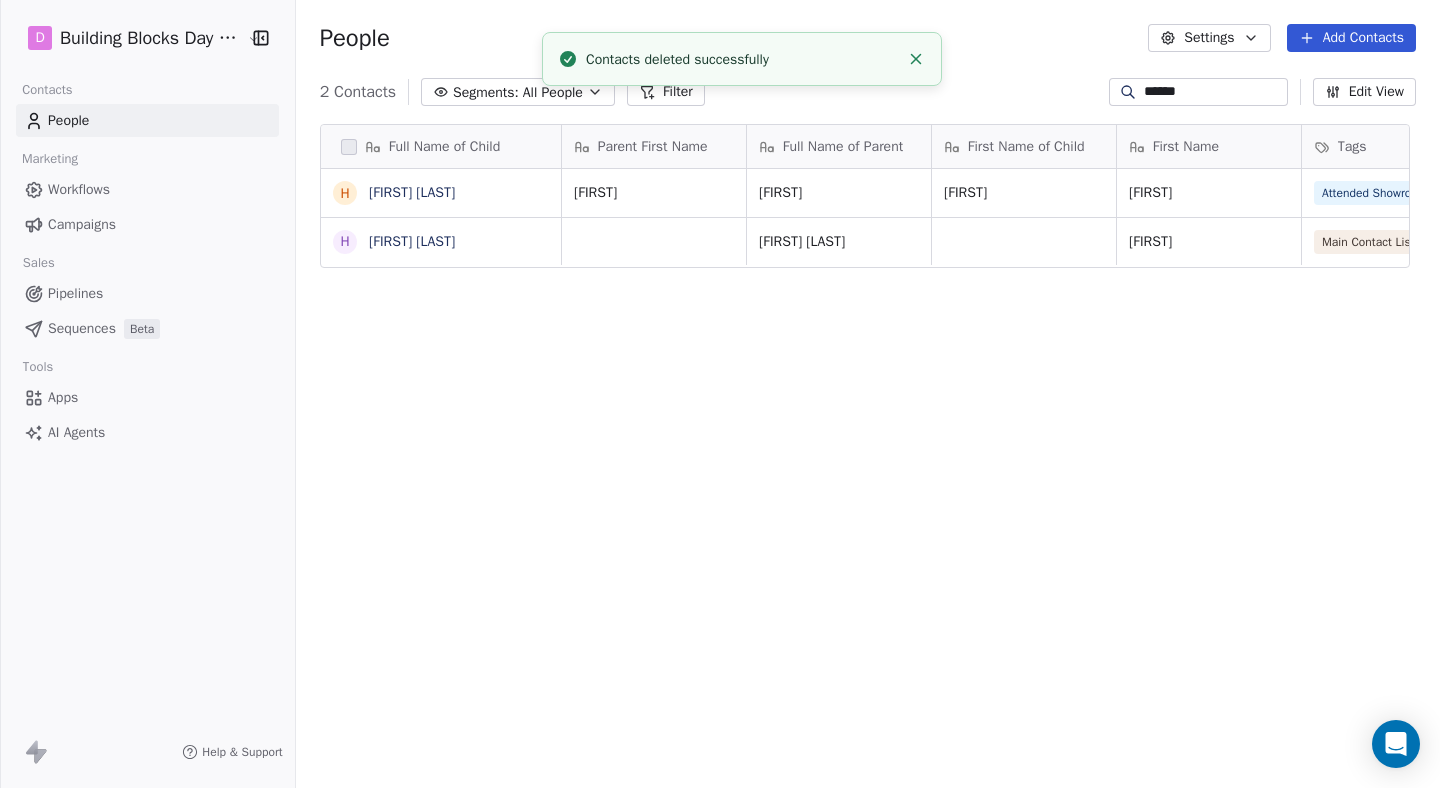 scroll, scrollTop: 0, scrollLeft: 0, axis: both 